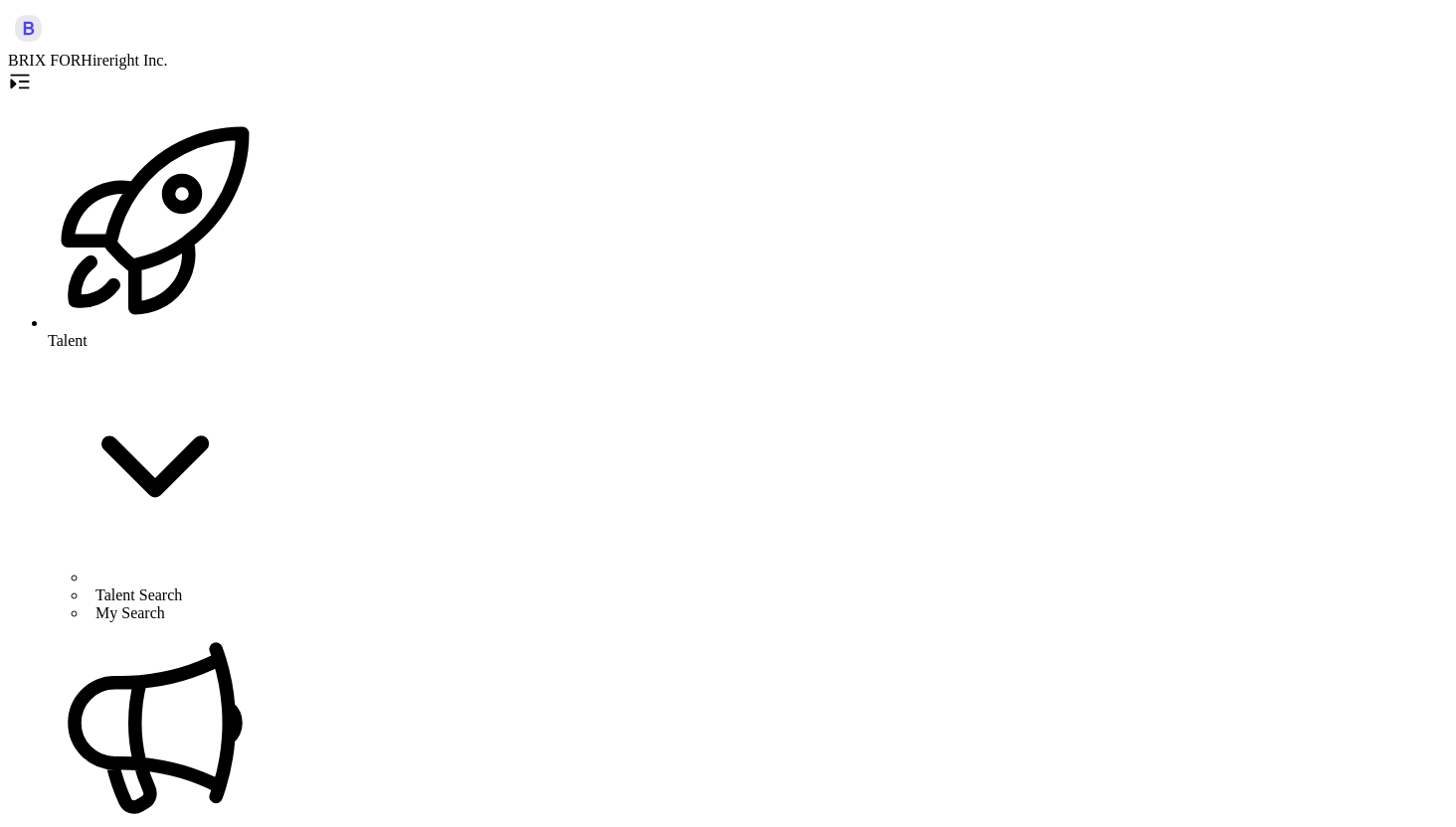 scroll, scrollTop: 0, scrollLeft: 0, axis: both 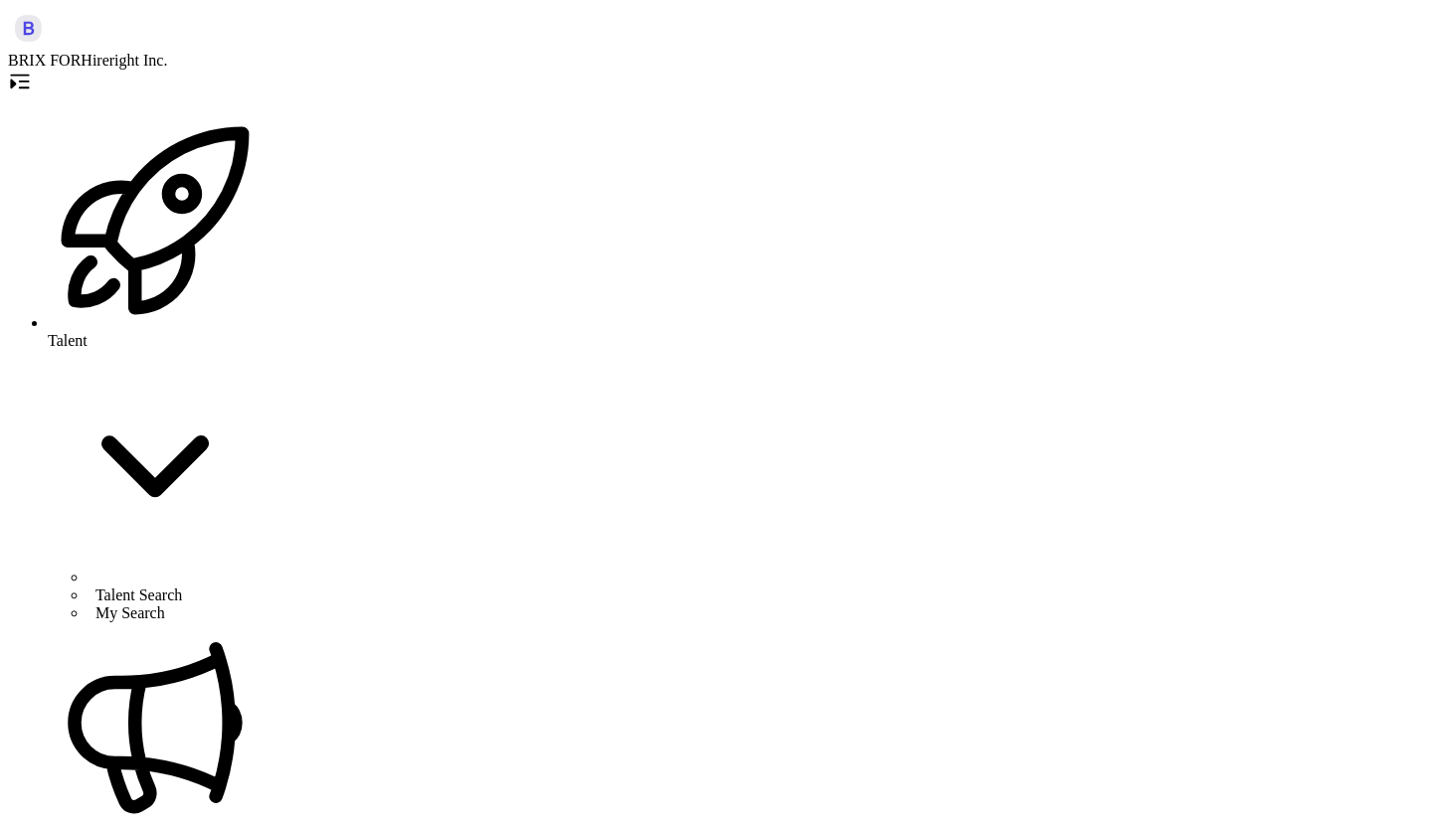 click on "Job Board" at bounding box center [175, 1104] 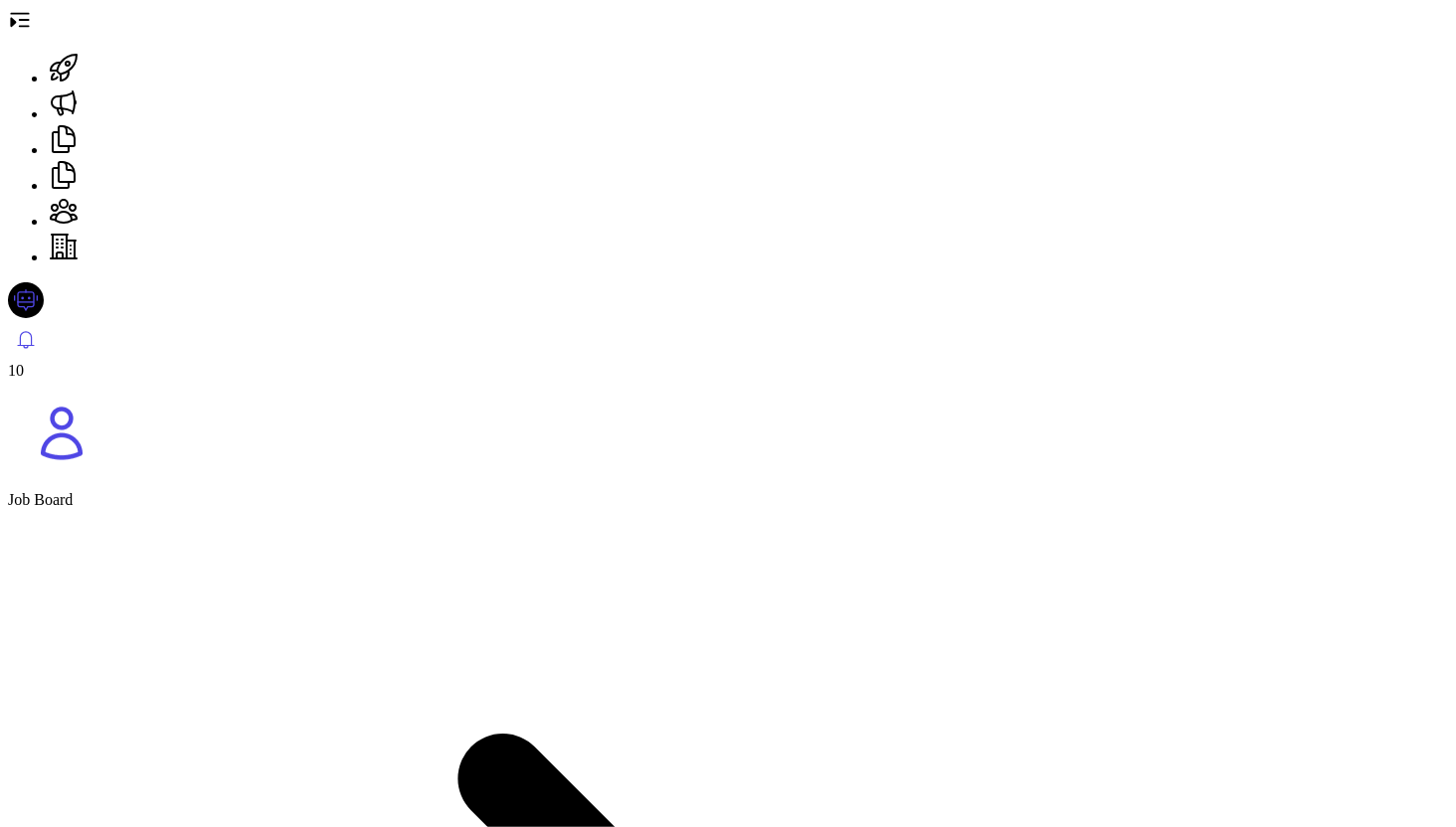 scroll, scrollTop: 0, scrollLeft: 354, axis: horizontal 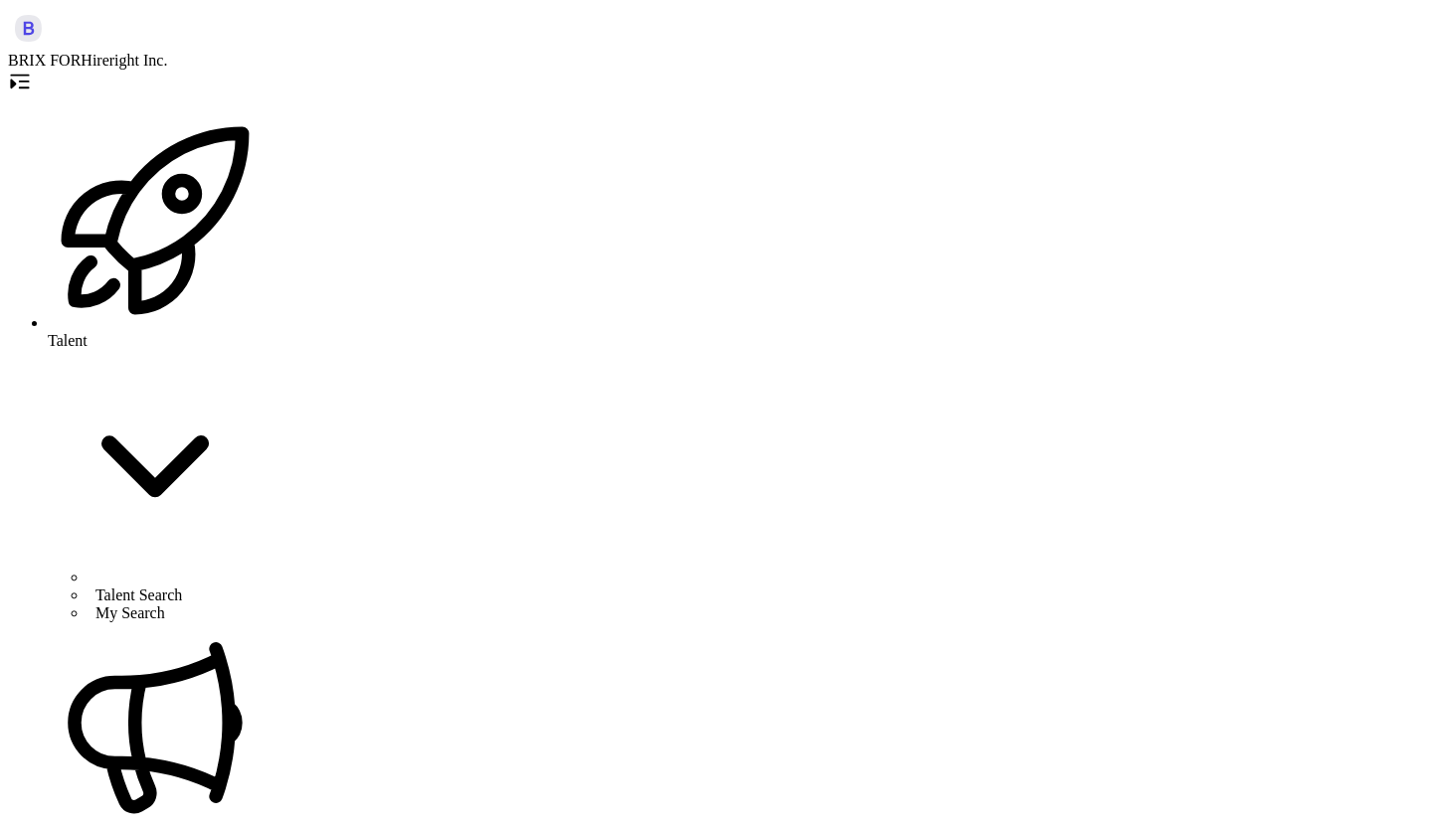click on "WorkViz Team alex@joinbrix.com" at bounding box center (135, 3902) 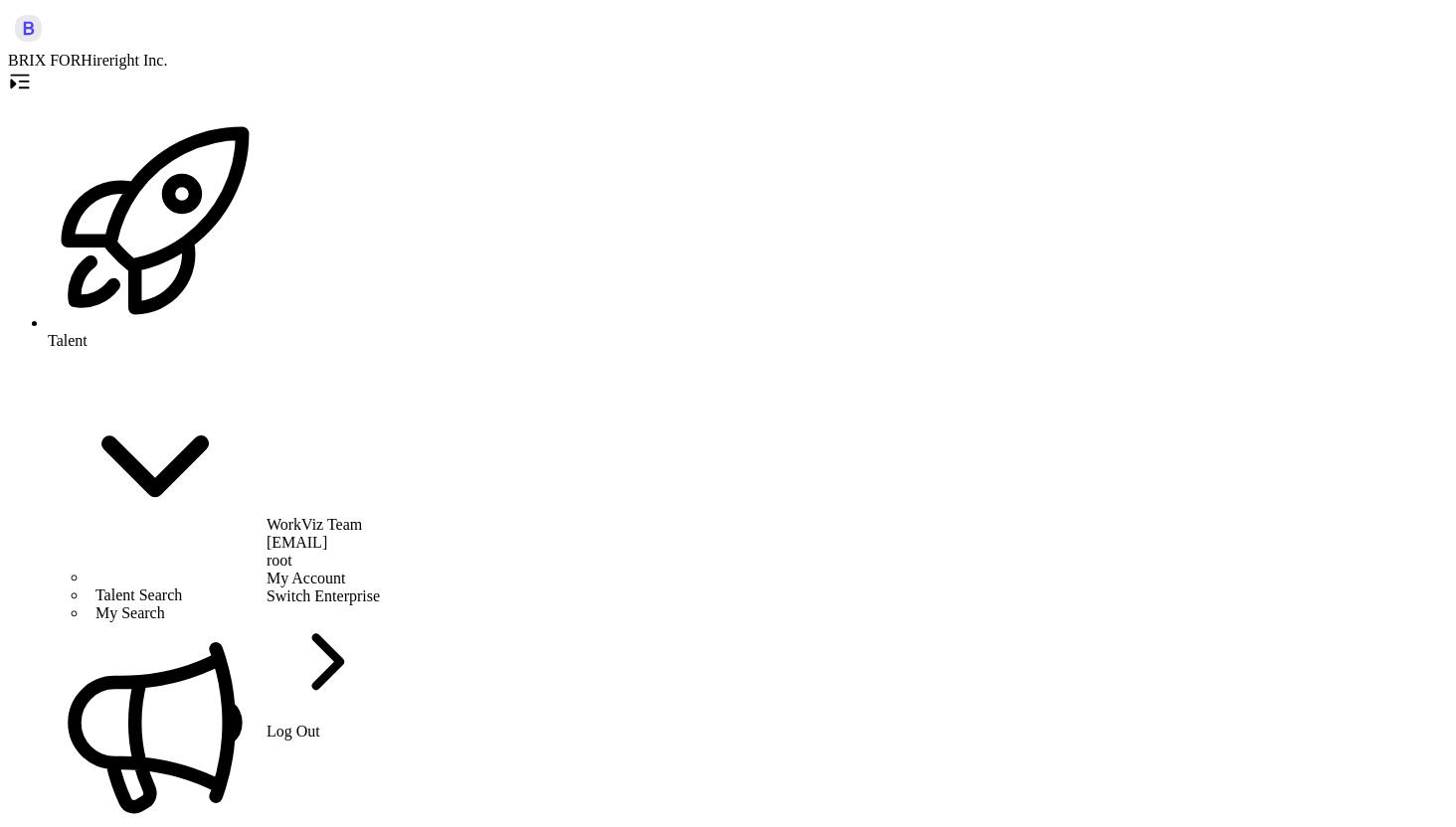click on "Switch Enterprise" at bounding box center (323, 655) 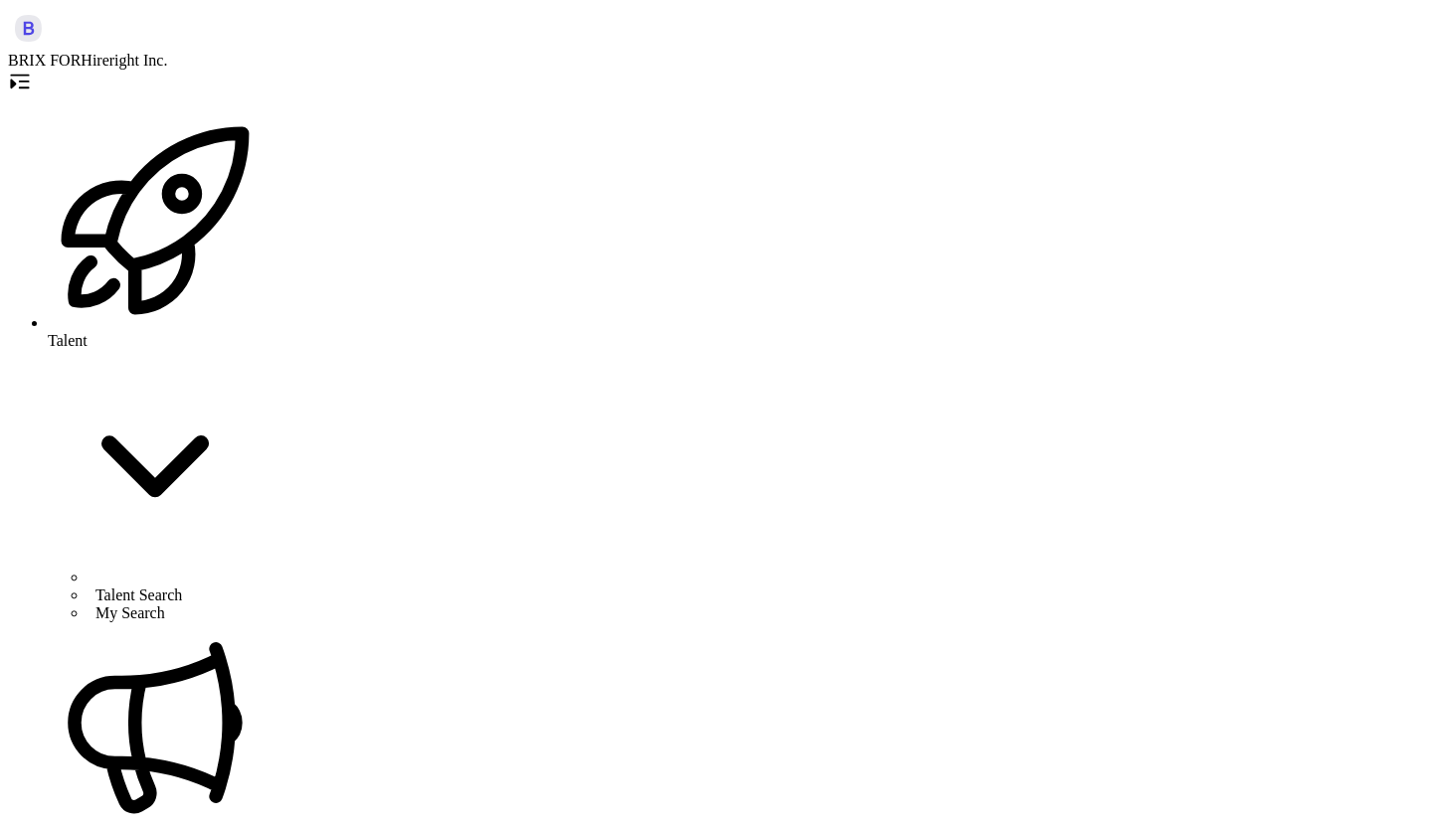 scroll, scrollTop: 946, scrollLeft: 0, axis: vertical 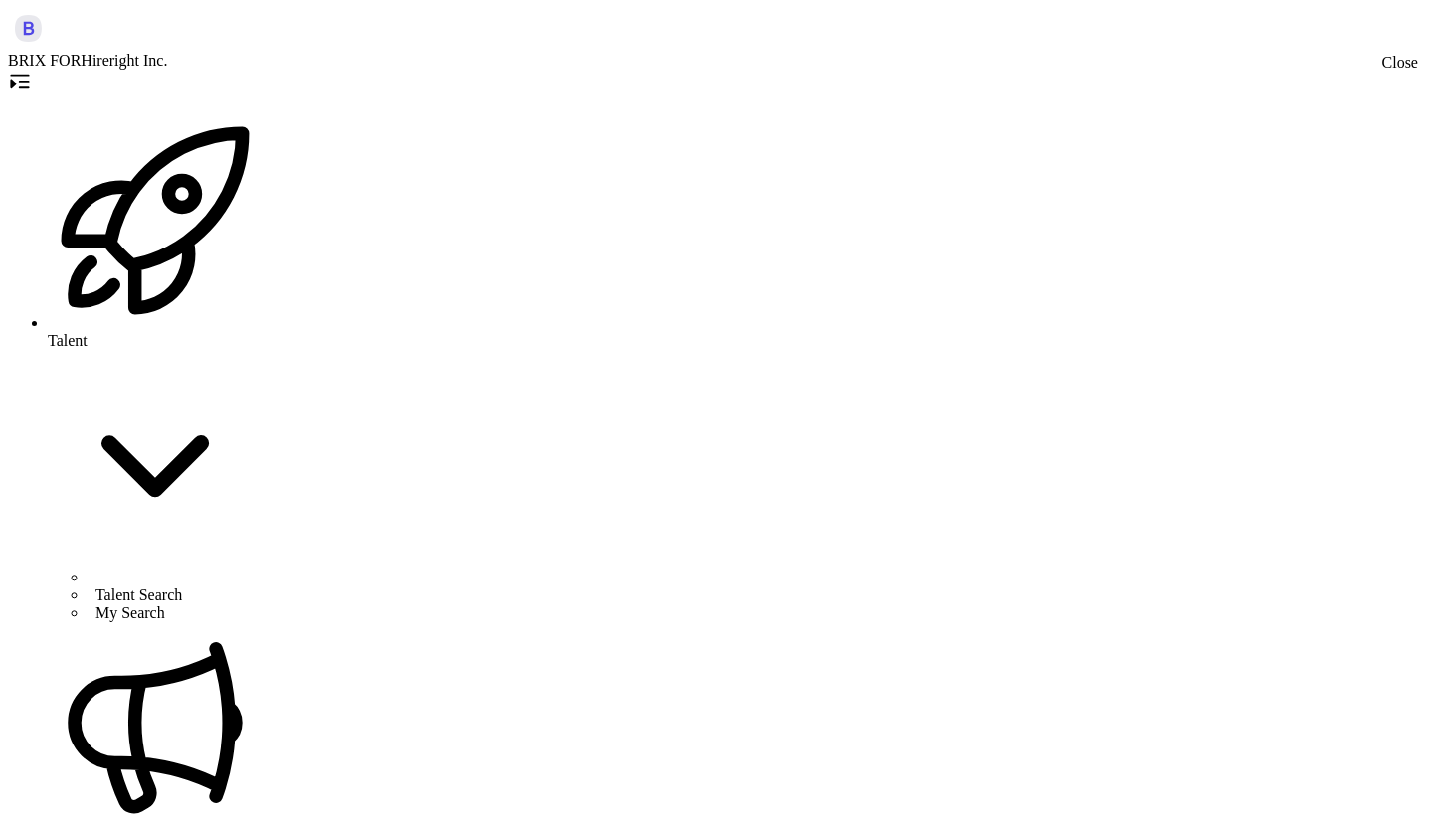 click at bounding box center [16, 14224] 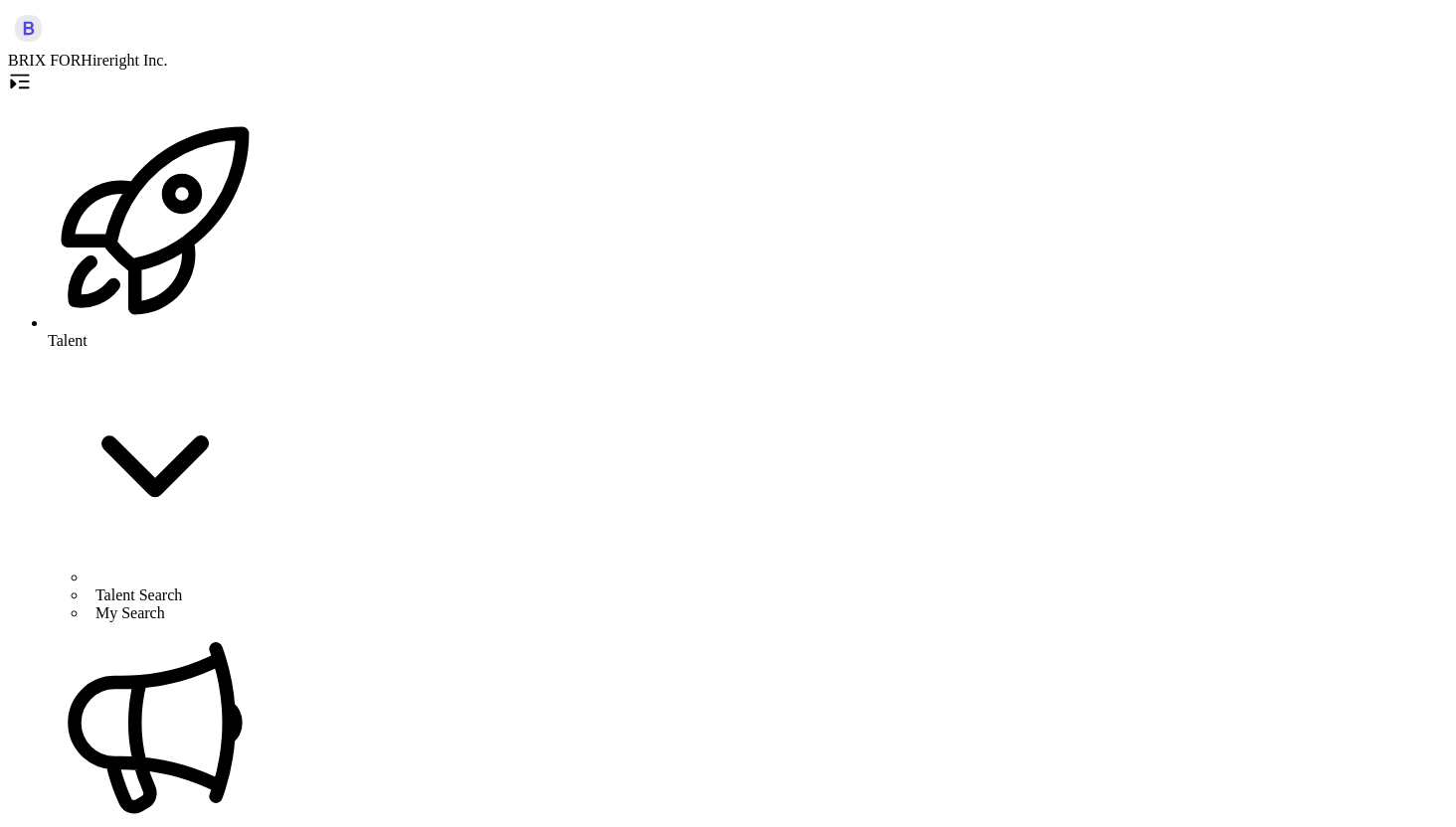 click on "View Job Description" at bounding box center [129, 5661] 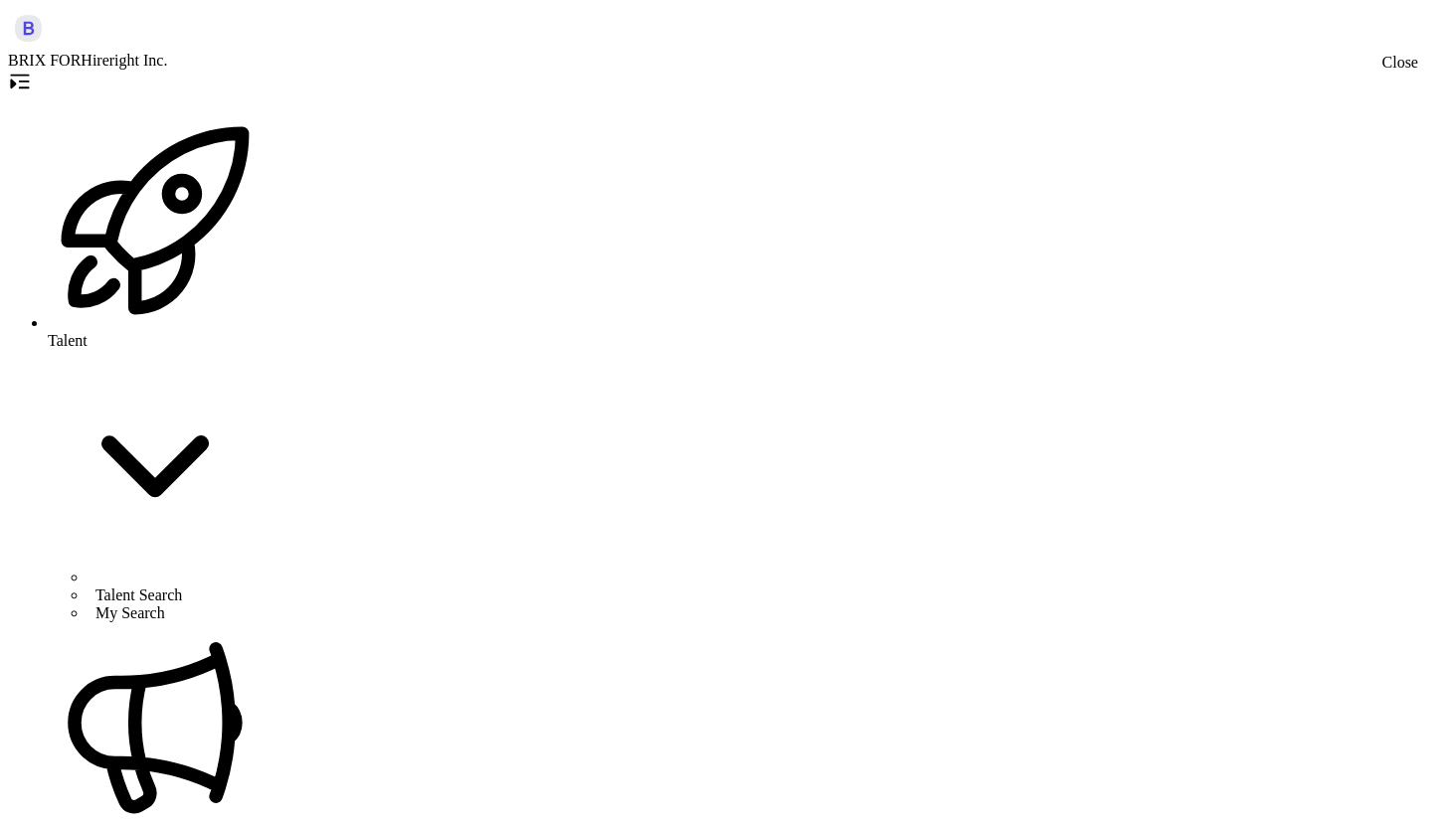 click at bounding box center [16, 14224] 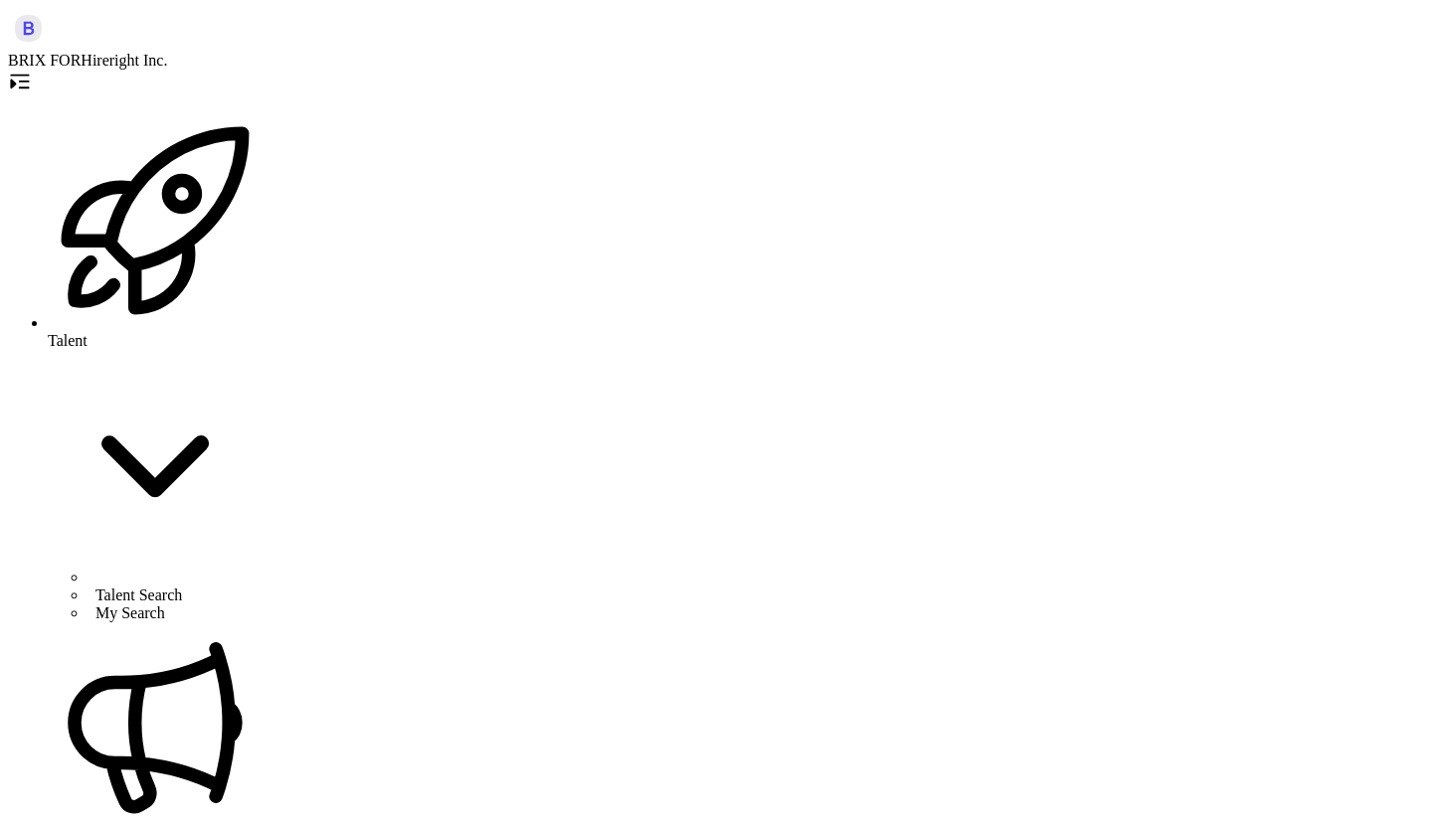 scroll, scrollTop: 0, scrollLeft: 421, axis: horizontal 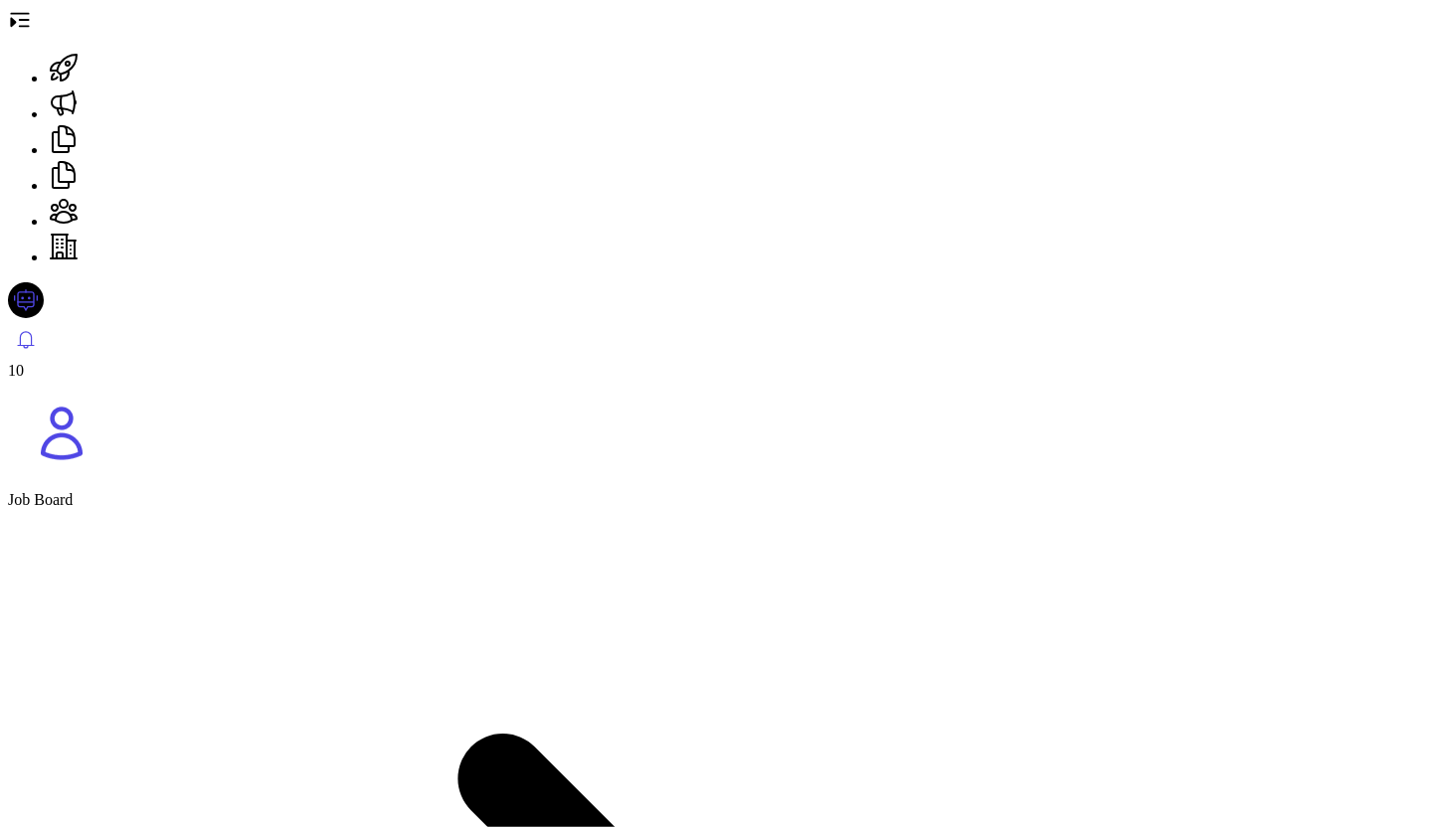 click at bounding box center (728, 5057) 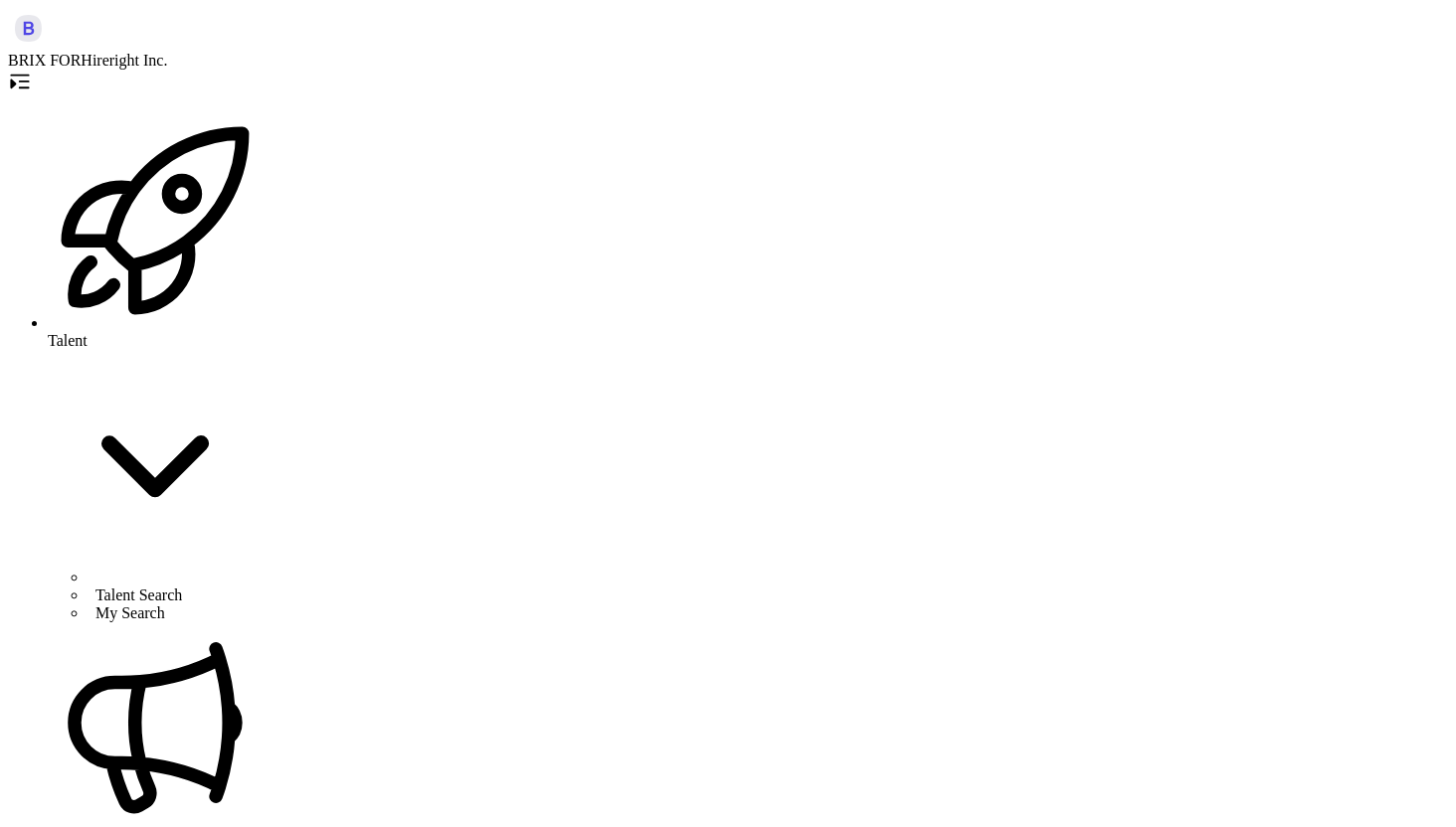 click on "Job Board" at bounding box center (175, 1104) 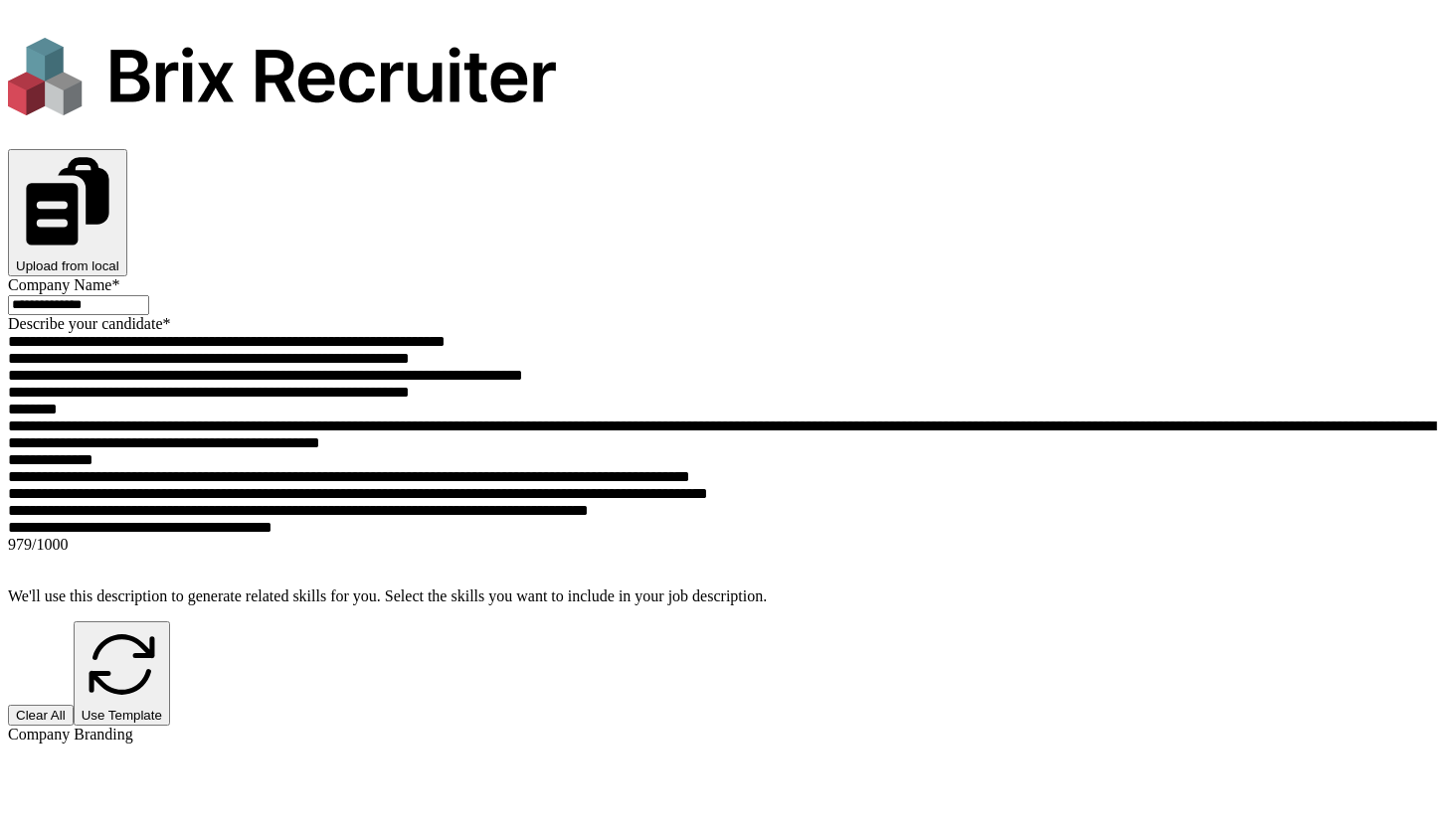 scroll, scrollTop: 0, scrollLeft: 0, axis: both 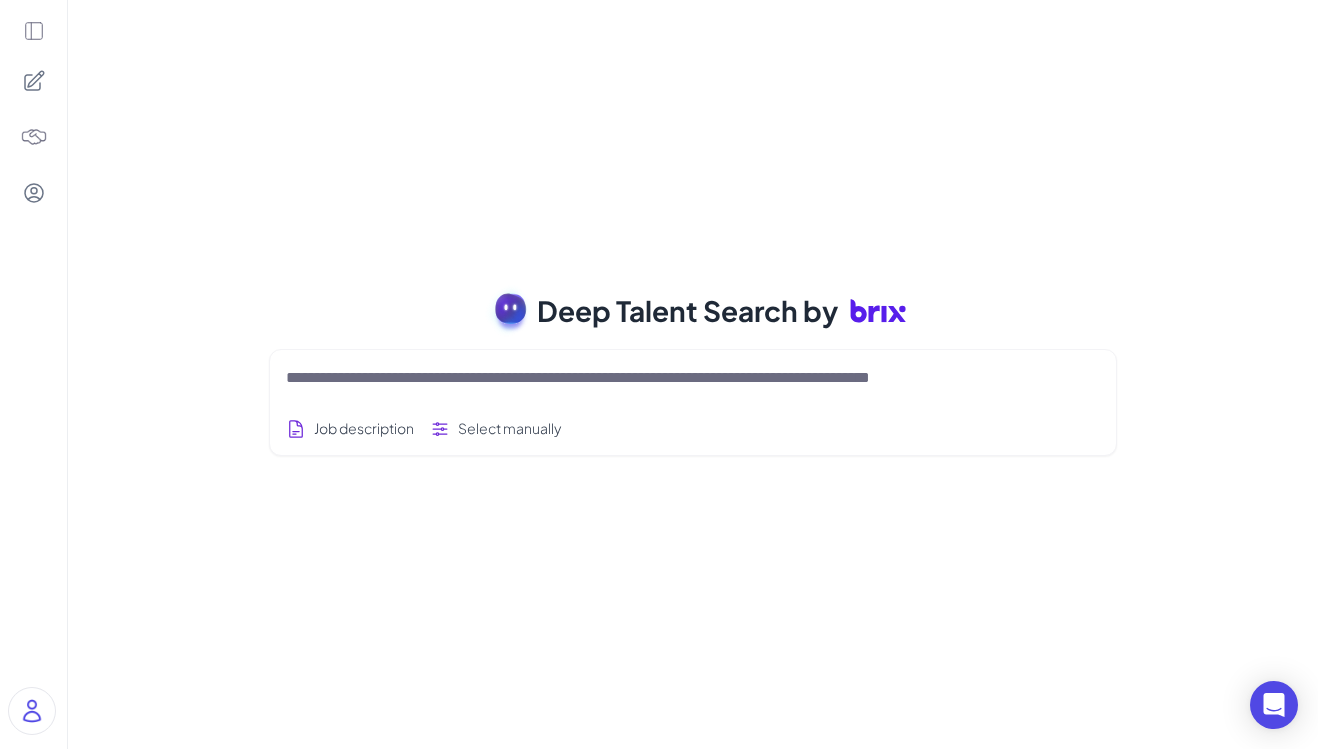 click at bounding box center (34, 81) 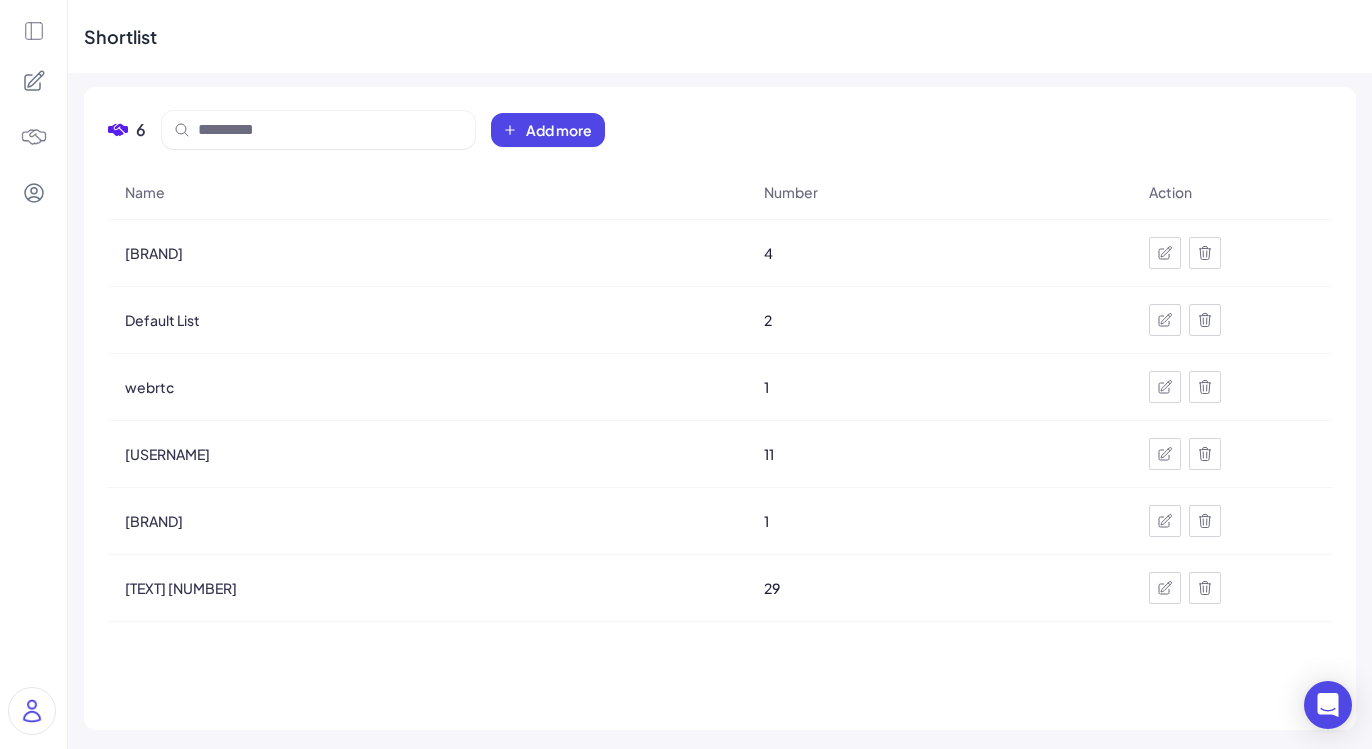 click at bounding box center [33, 374] 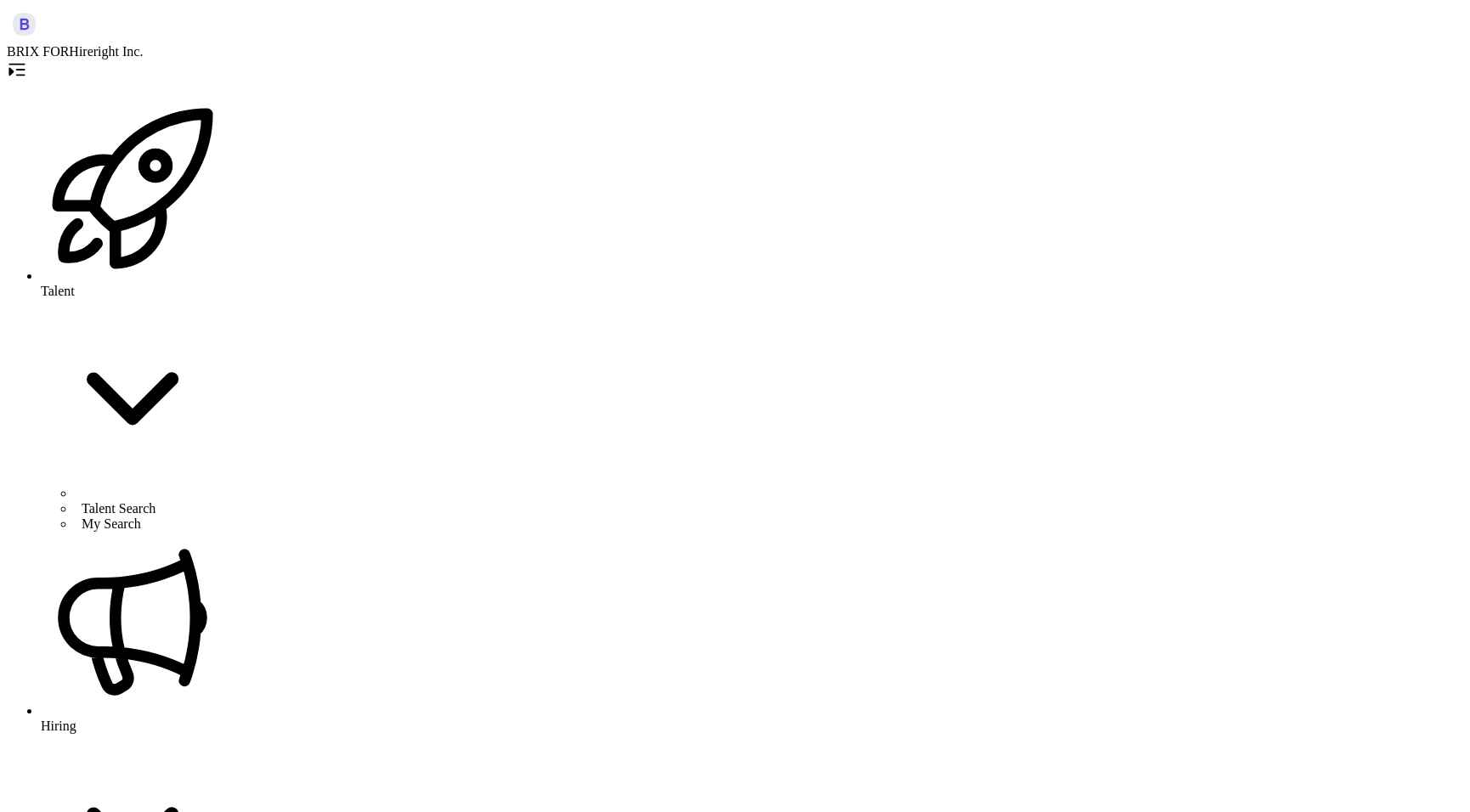 scroll, scrollTop: 0, scrollLeft: 0, axis: both 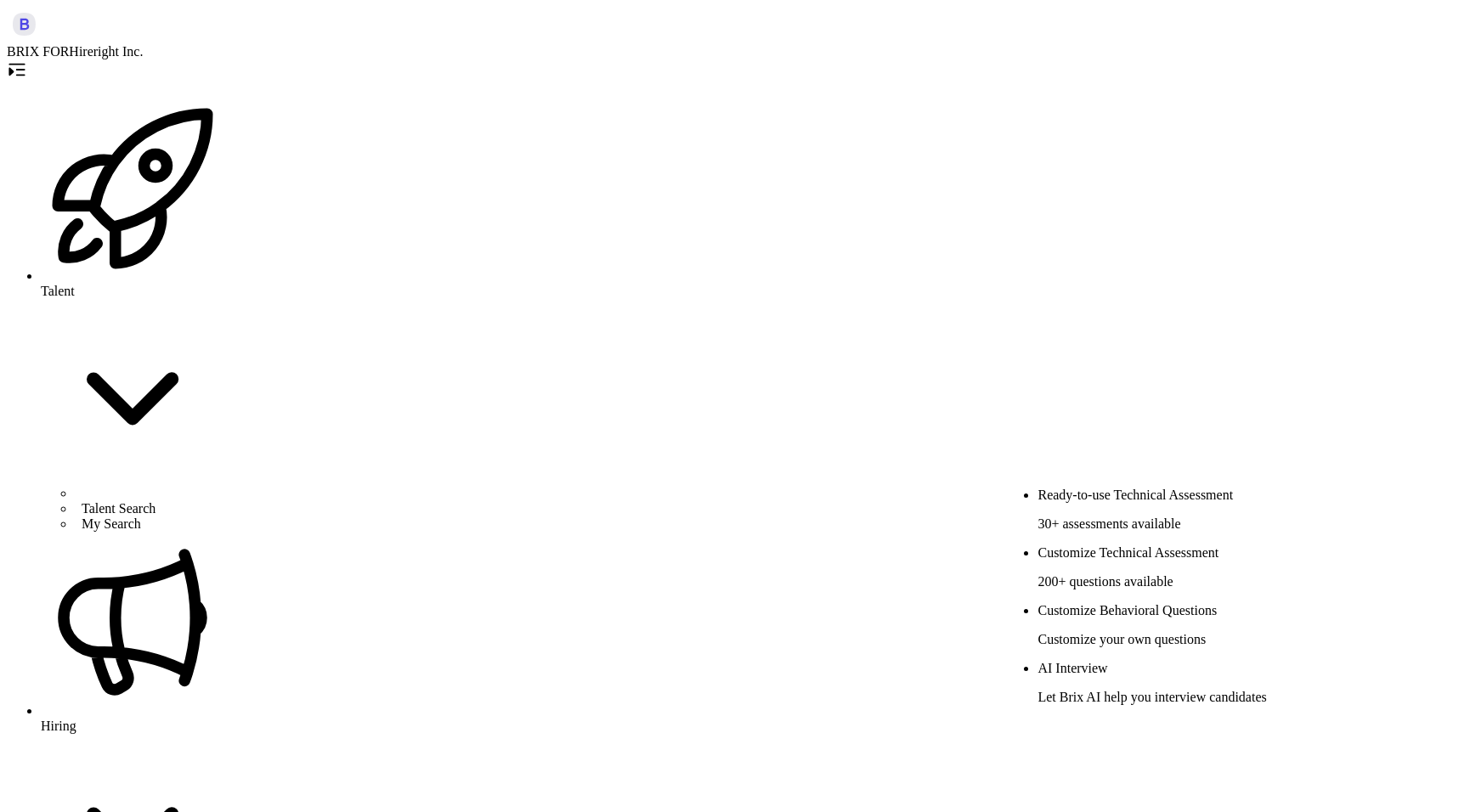 click on "Add Assessment" at bounding box center (135, 4348) 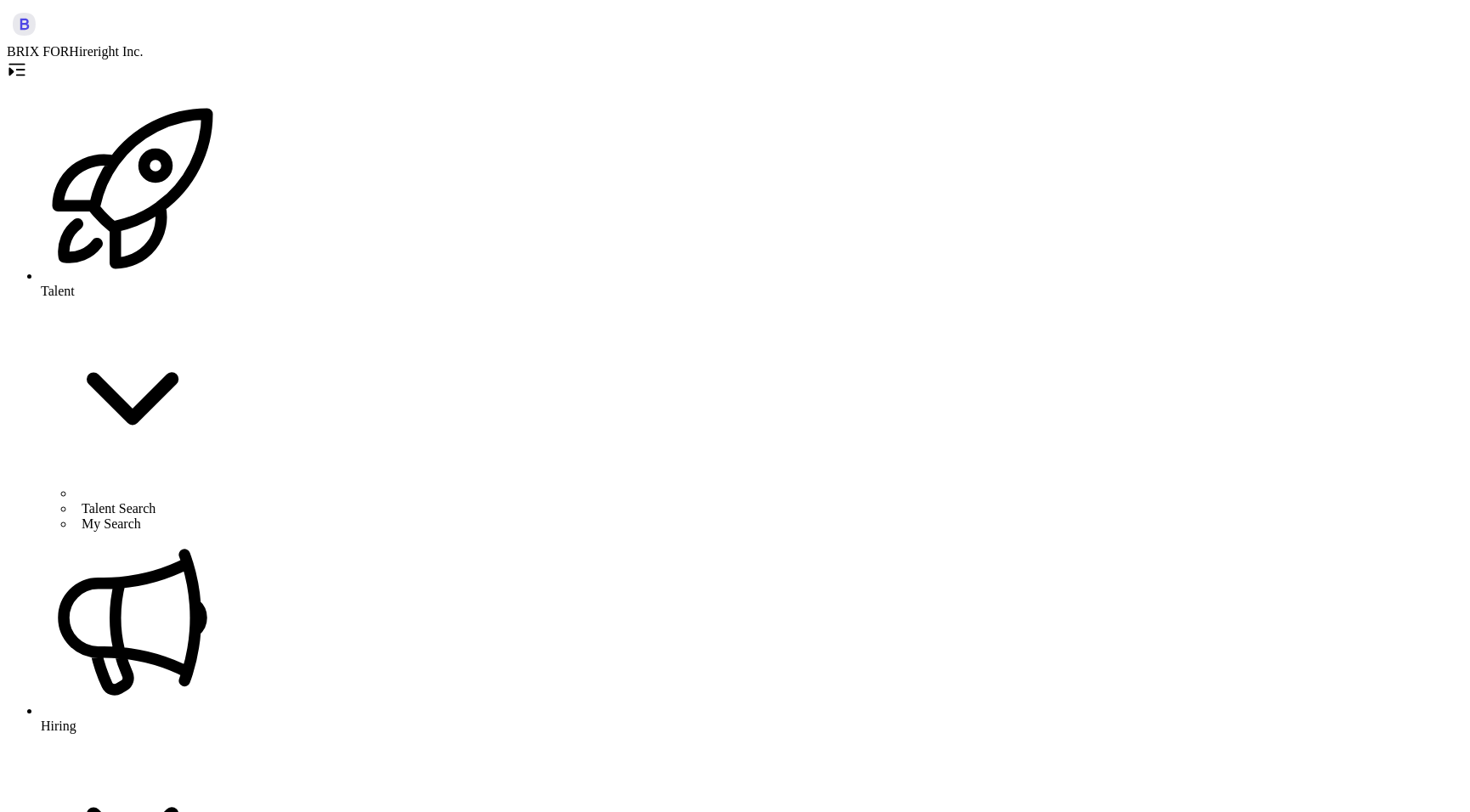 scroll, scrollTop: 2544, scrollLeft: 0, axis: vertical 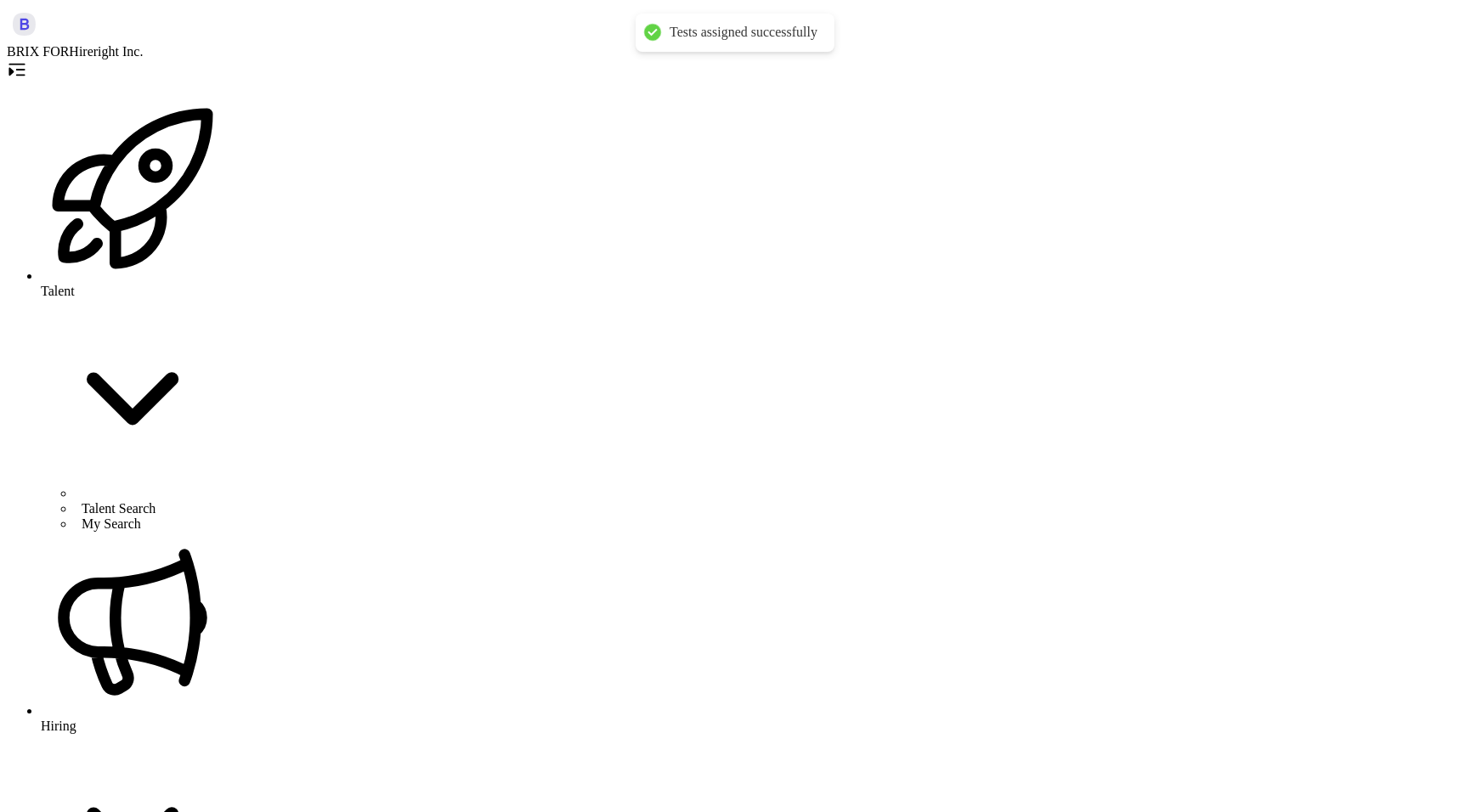 click on "Assessment Assigned" at bounding box center (149, 5780) 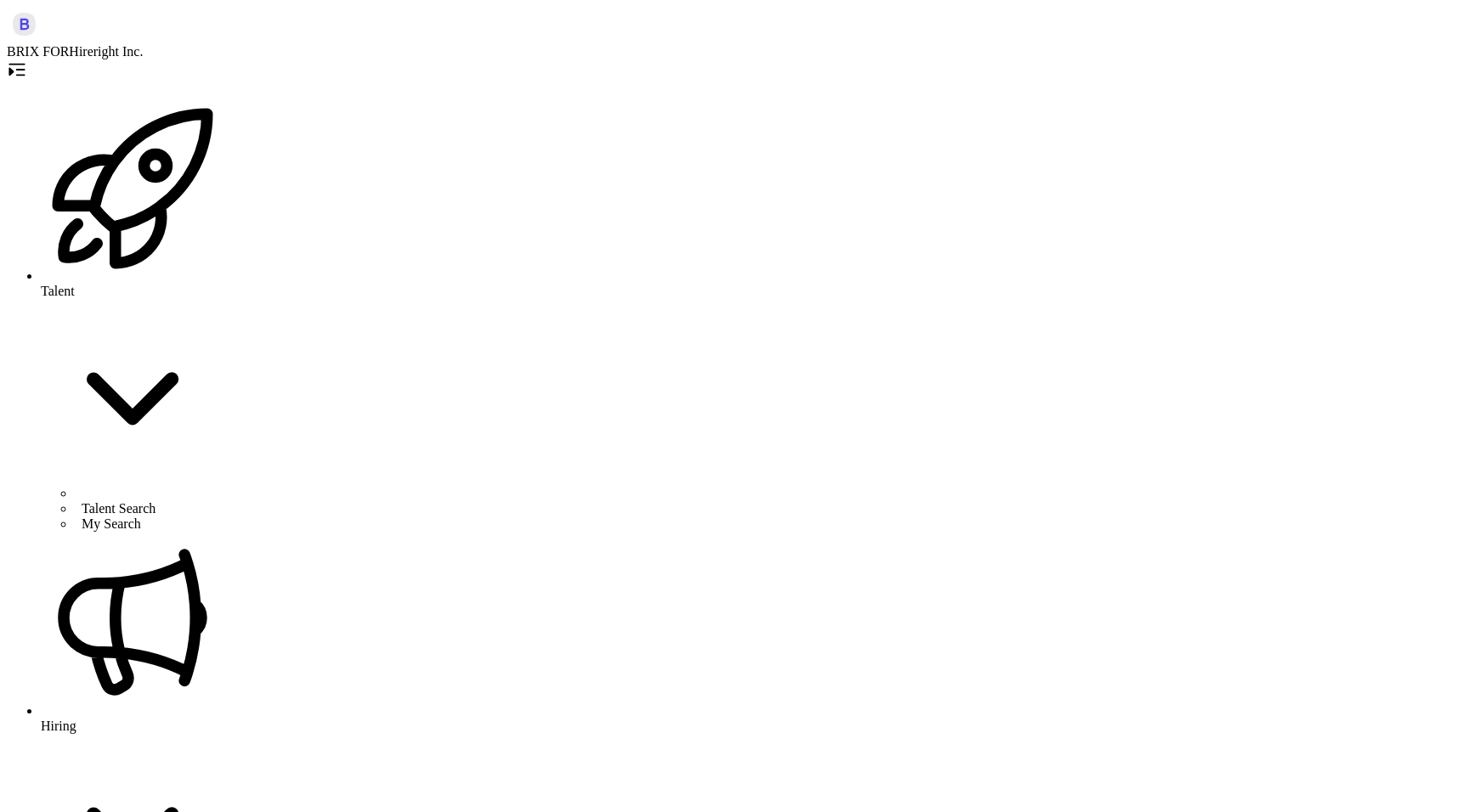 click on "Add Assessment" at bounding box center (270, 14144) 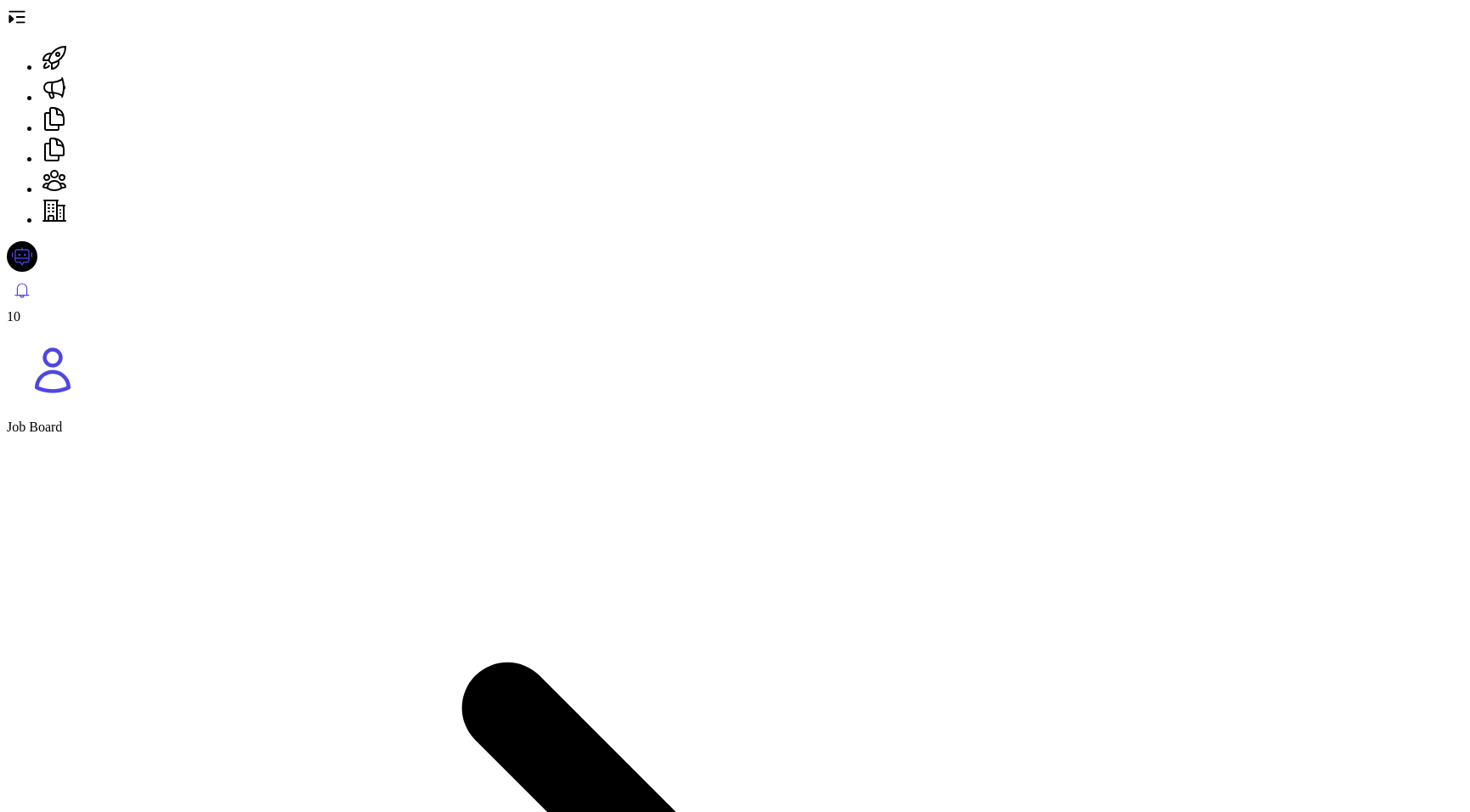 click on "AI-Screening" at bounding box center [55, 5006] 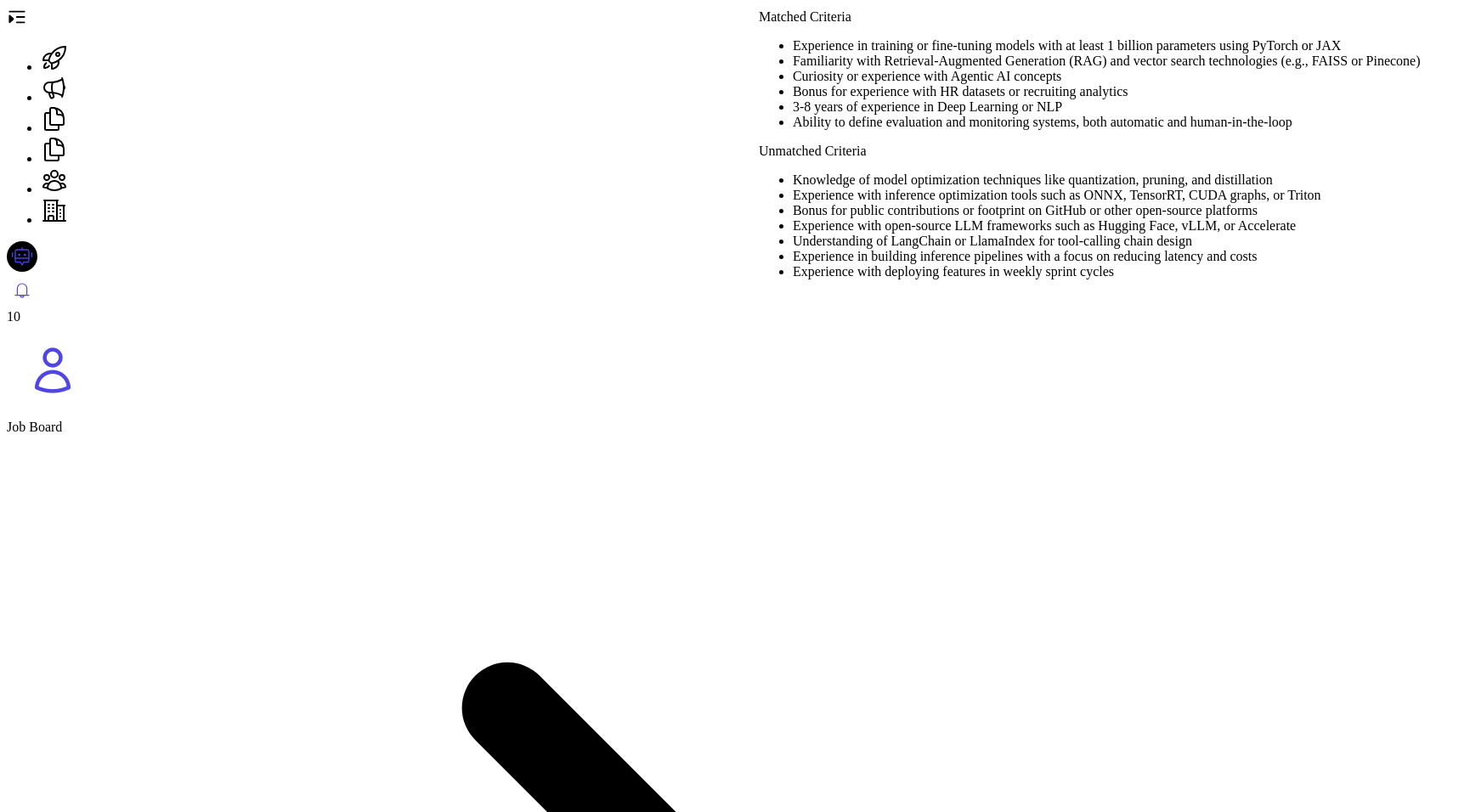 scroll, scrollTop: 0, scrollLeft: 0, axis: both 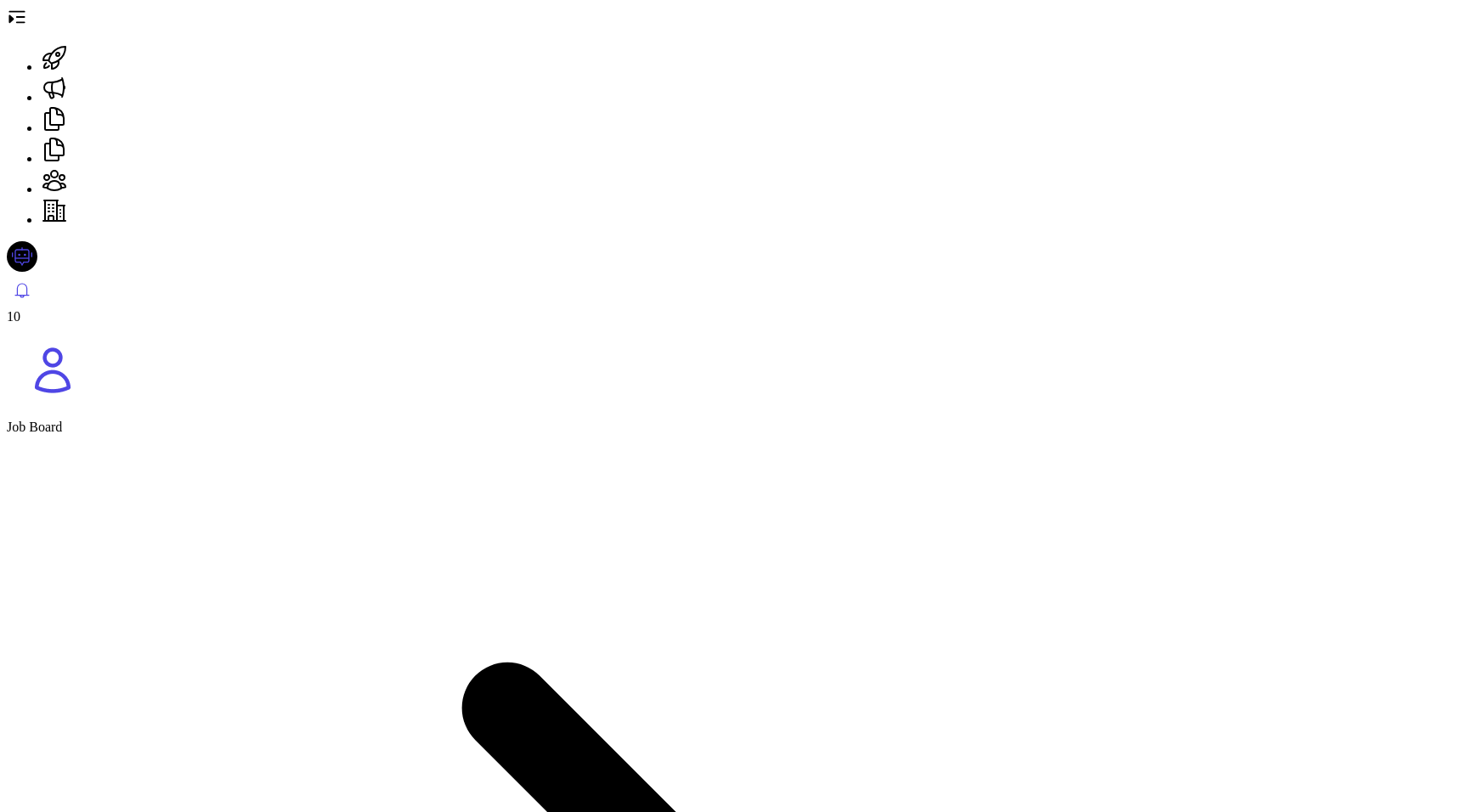 click on "AI Match Score" at bounding box center (155, 14005) 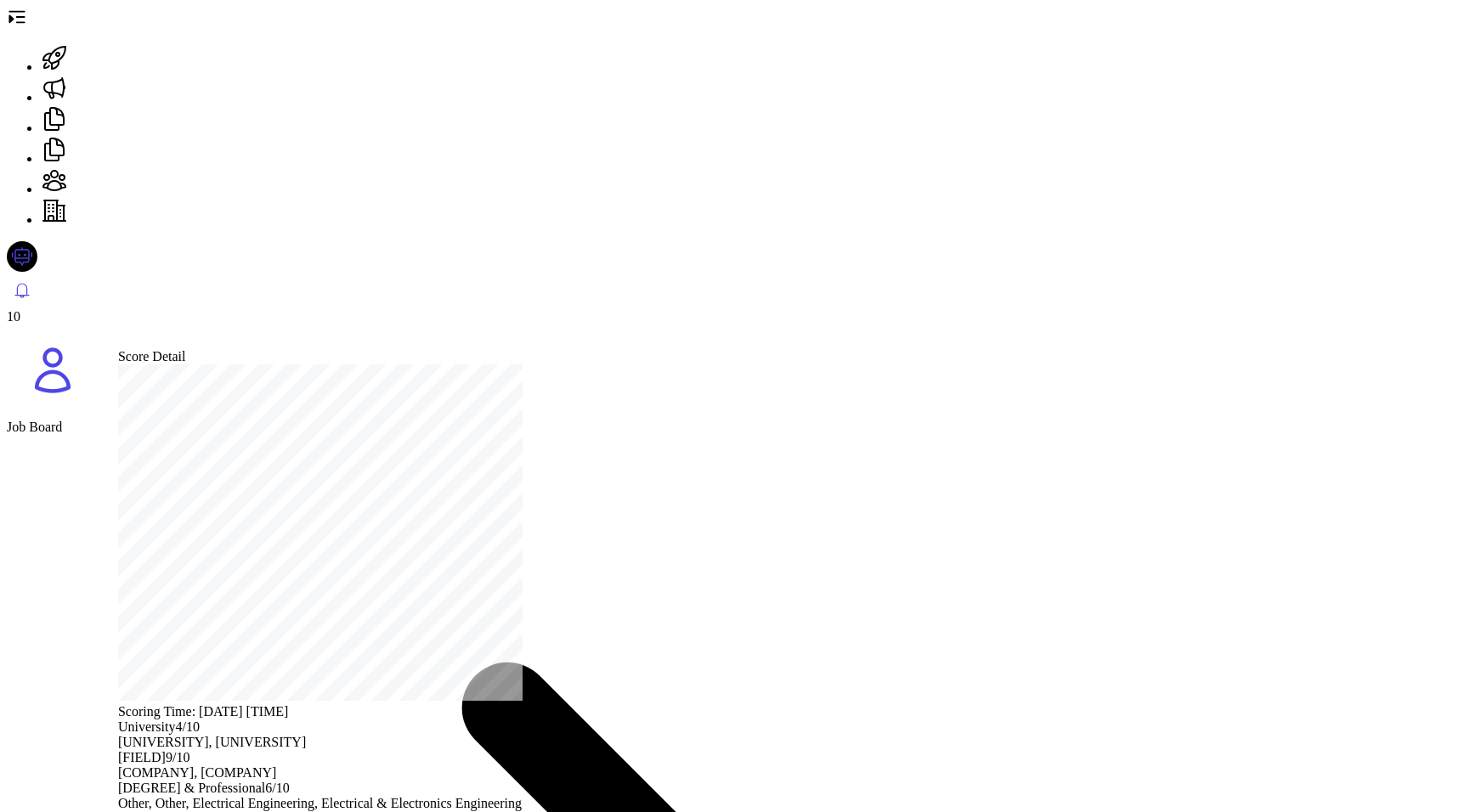 scroll, scrollTop: 460, scrollLeft: 0, axis: vertical 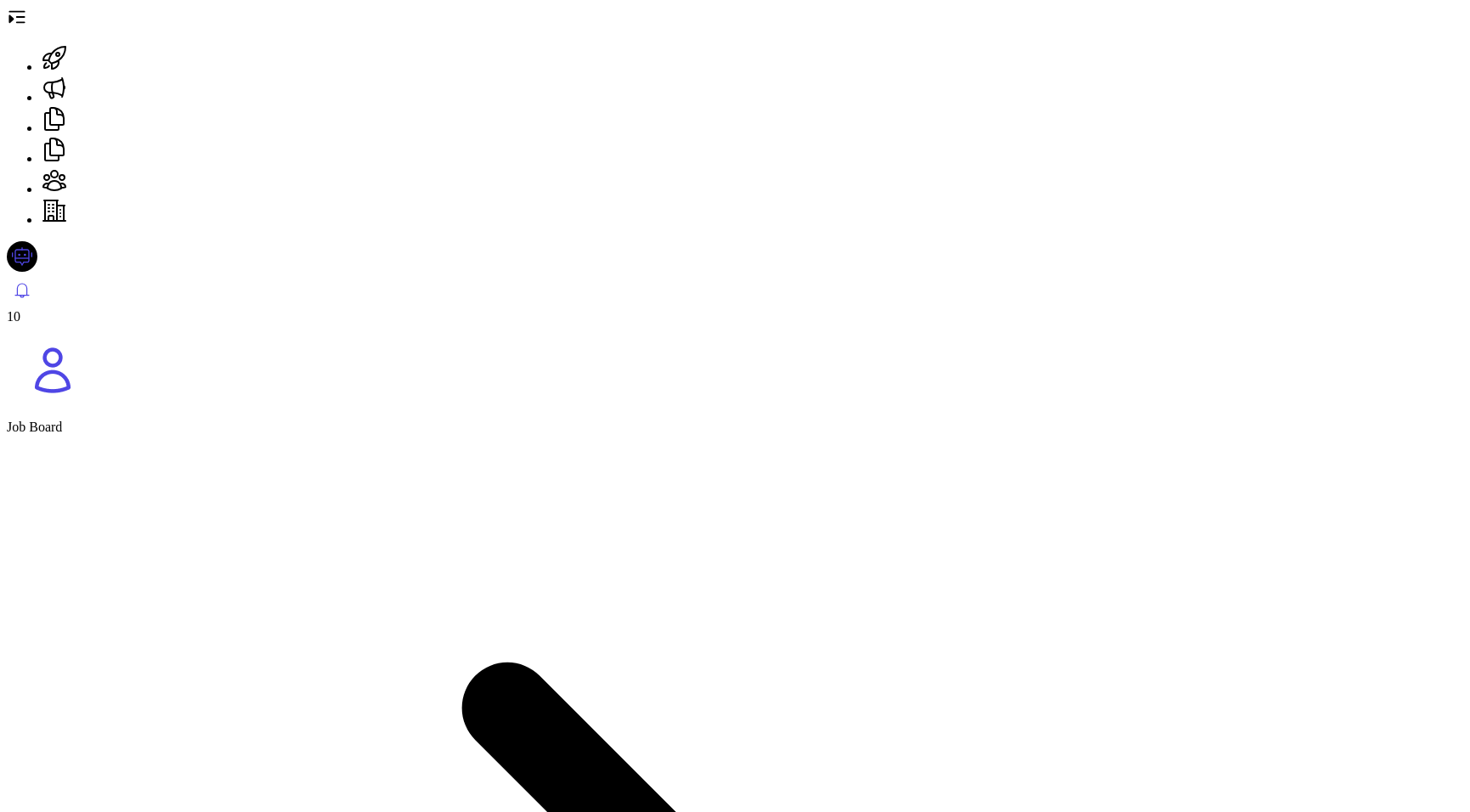click on "[FIRST] [LAST]" at bounding box center (55, 12837) 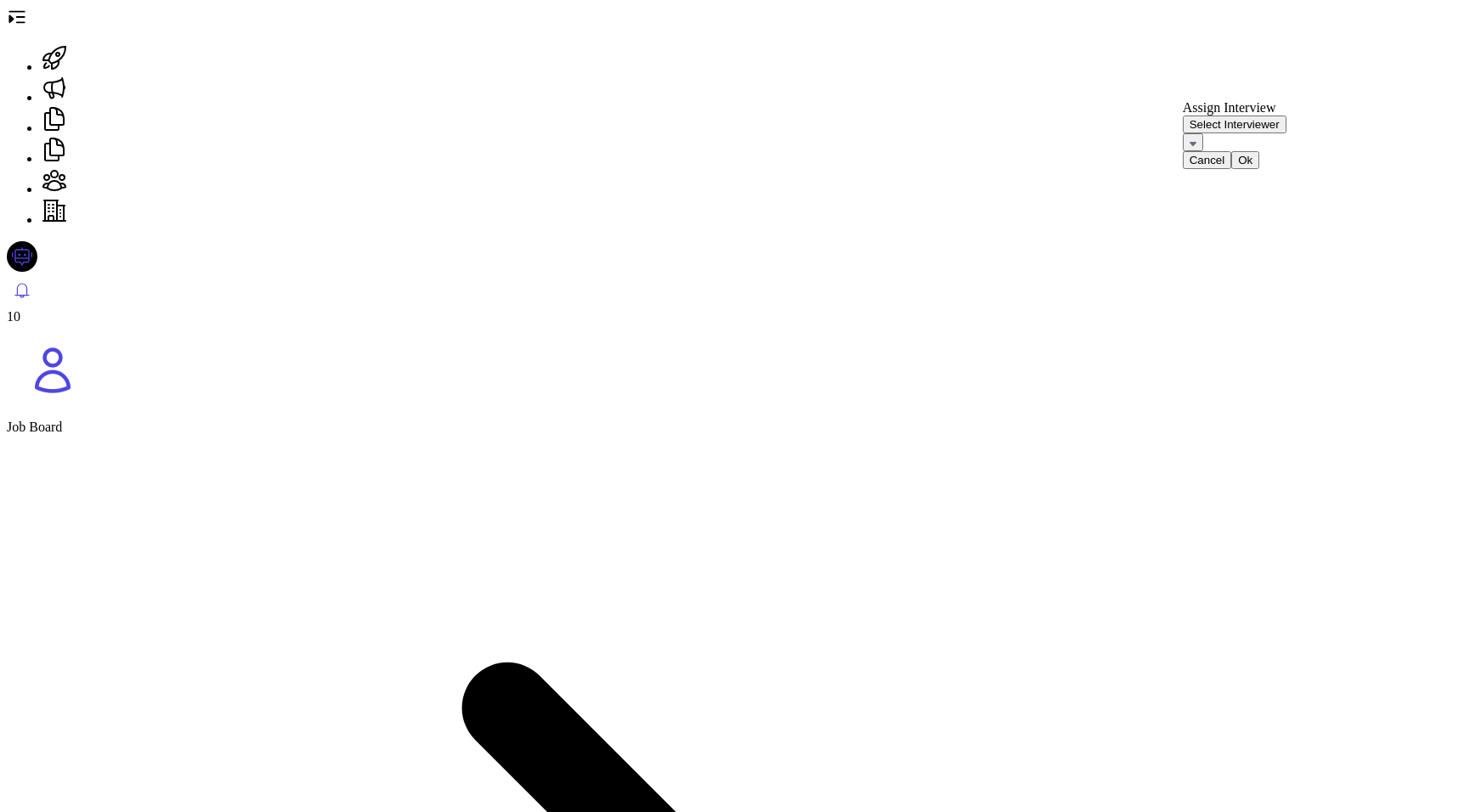 click on "Select Interviewer" at bounding box center [1235, 124] 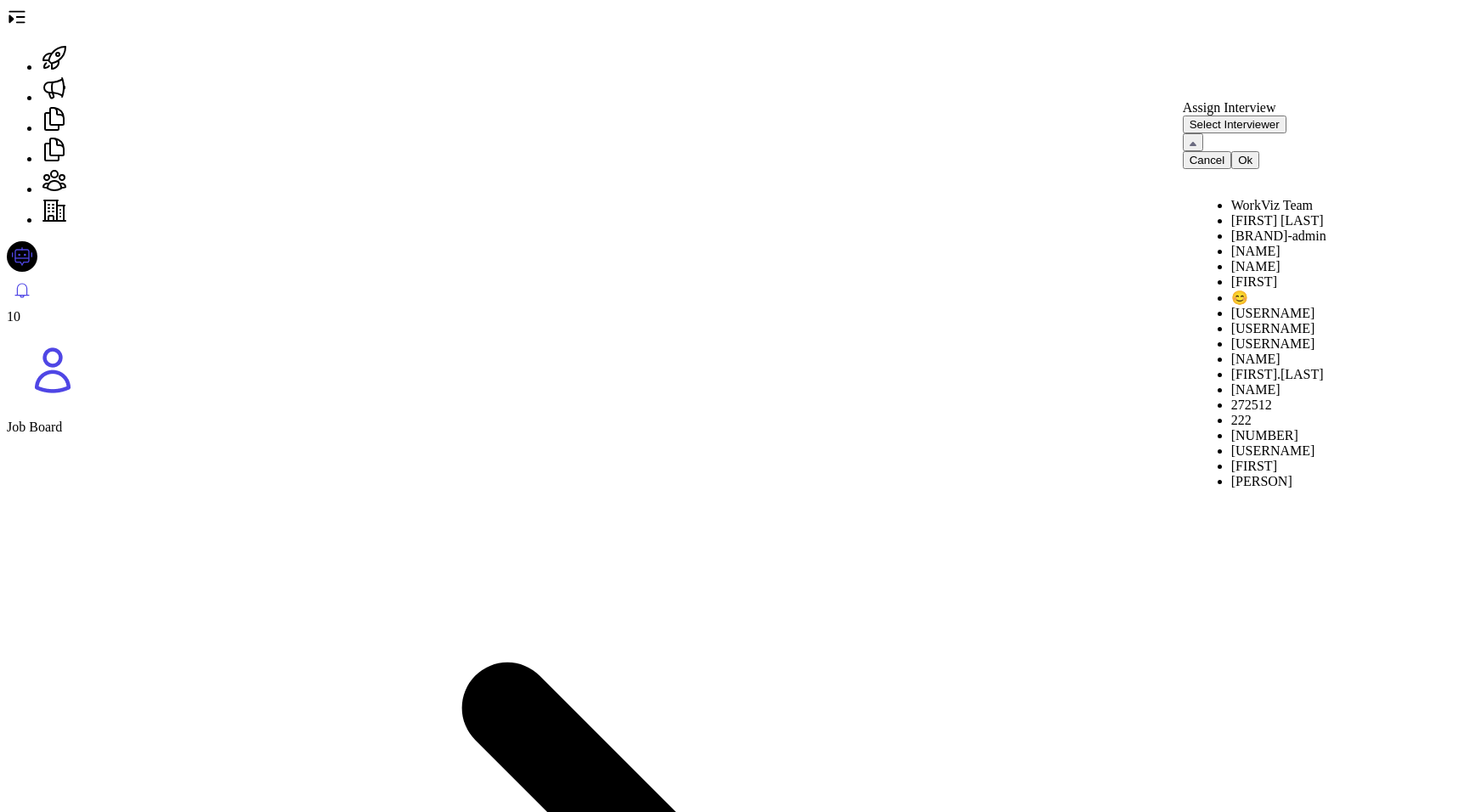 click on "WorkViz Team" at bounding box center (1327, 206) 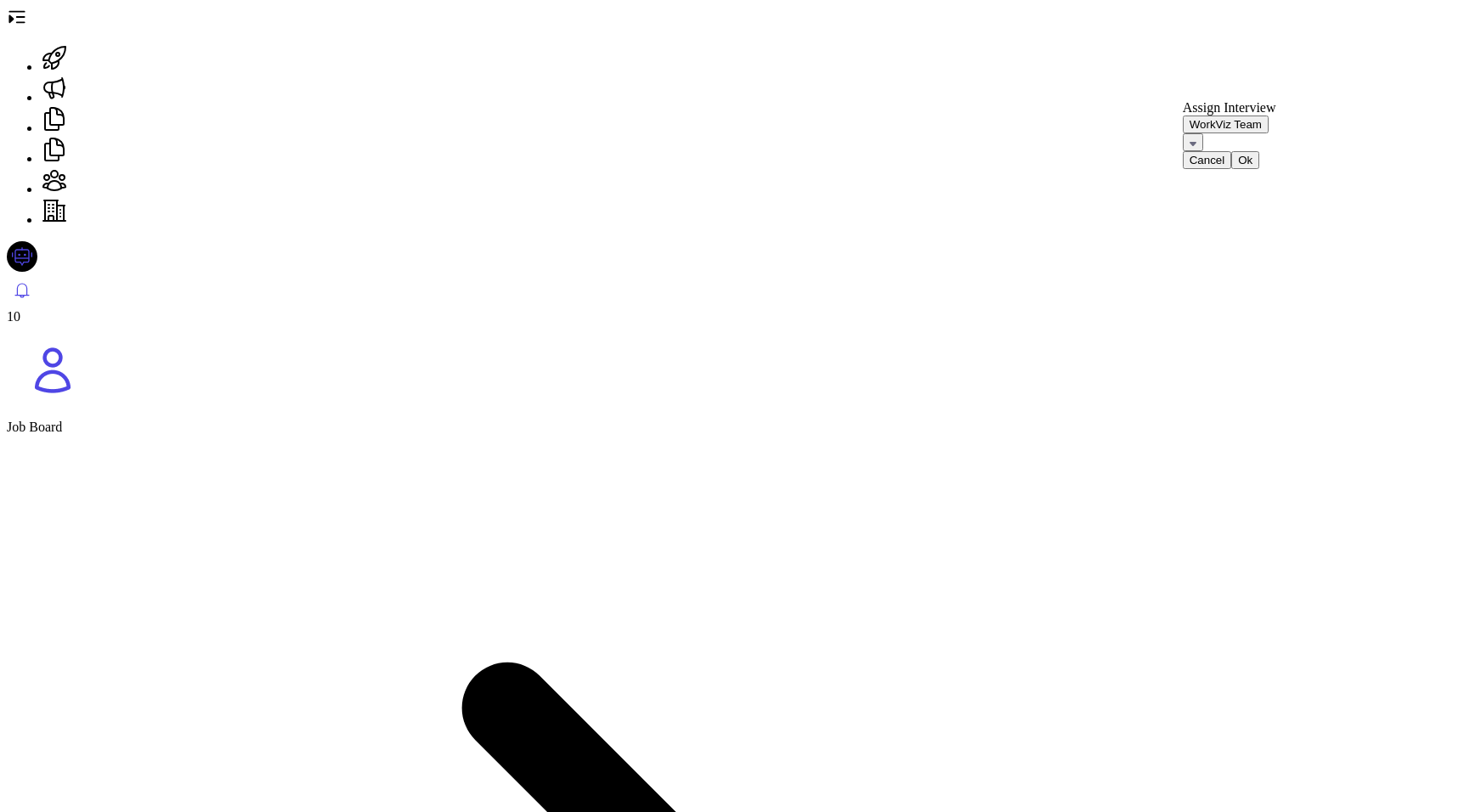 click on "Ok" at bounding box center [1245, 160] 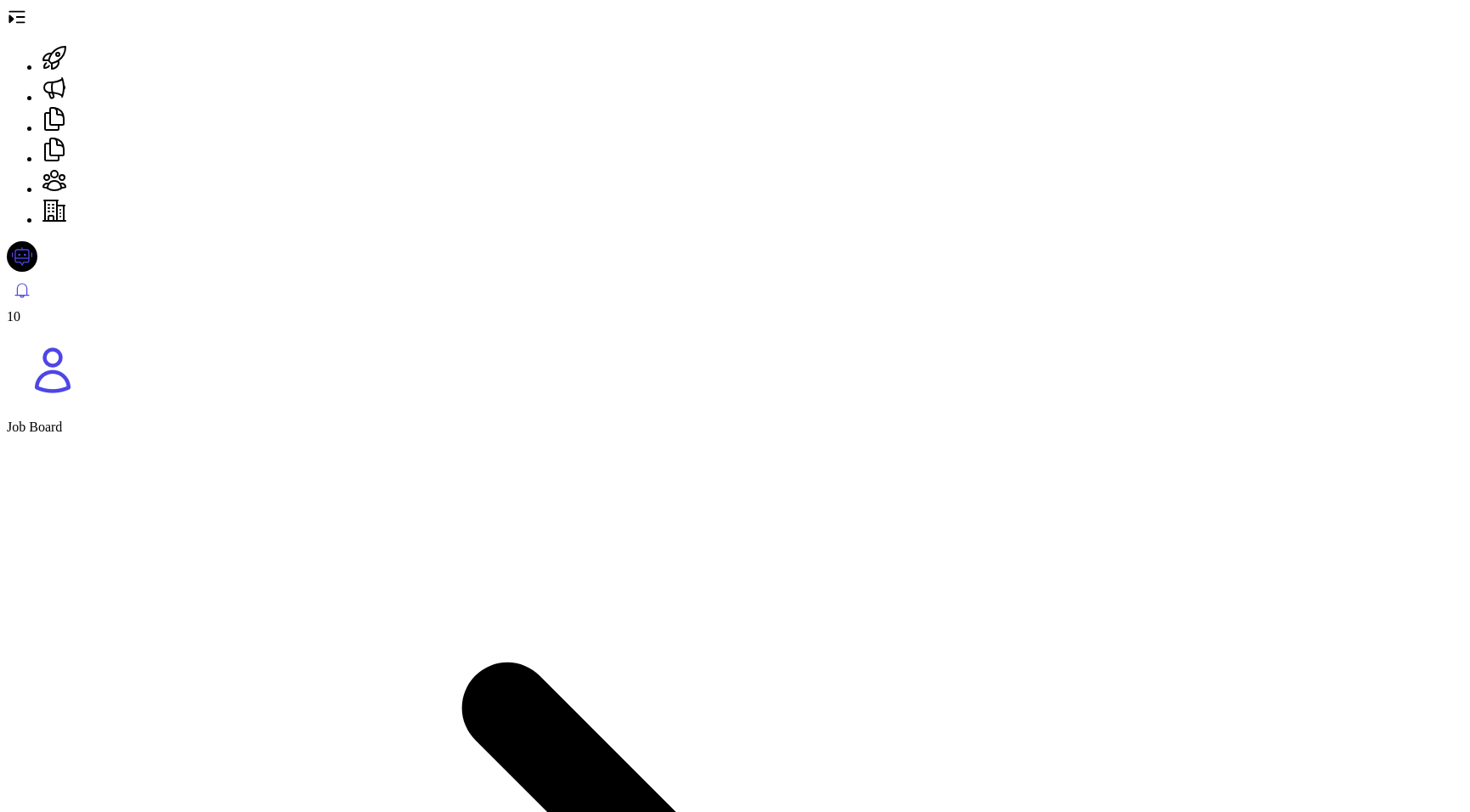 click on "Setup Availability" at bounding box center (56, 13485) 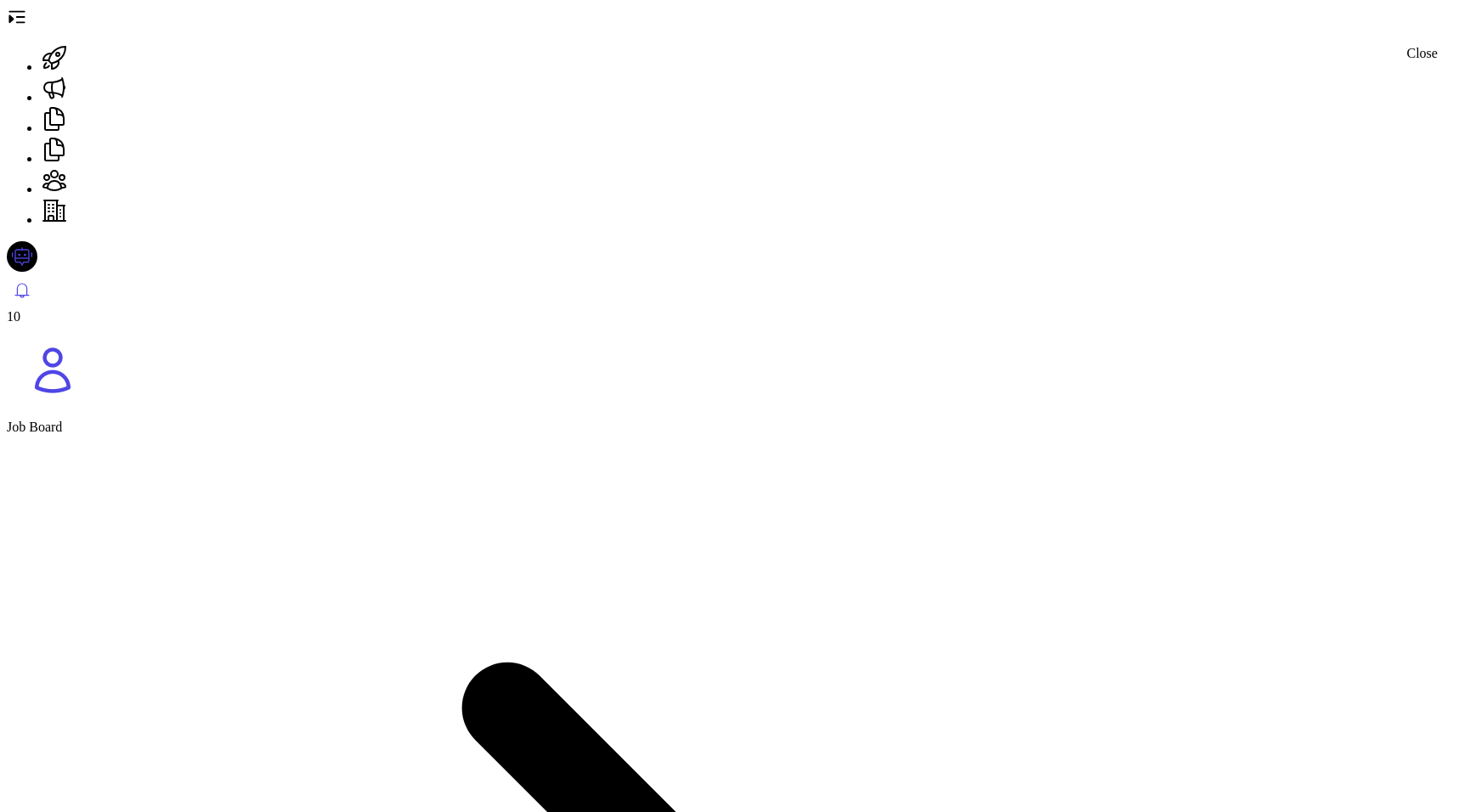 click at bounding box center (24, 13308) 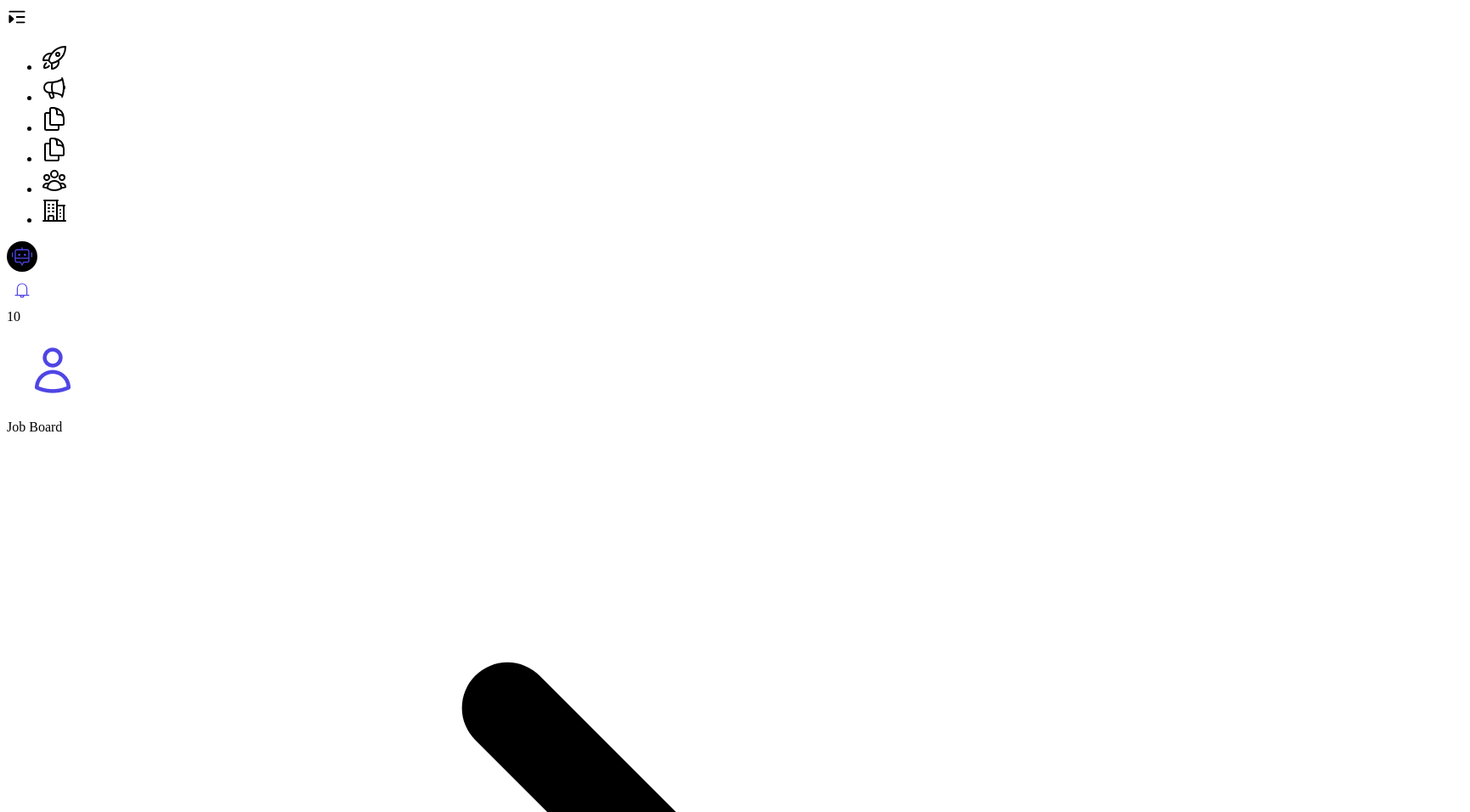 click at bounding box center [17, 17] 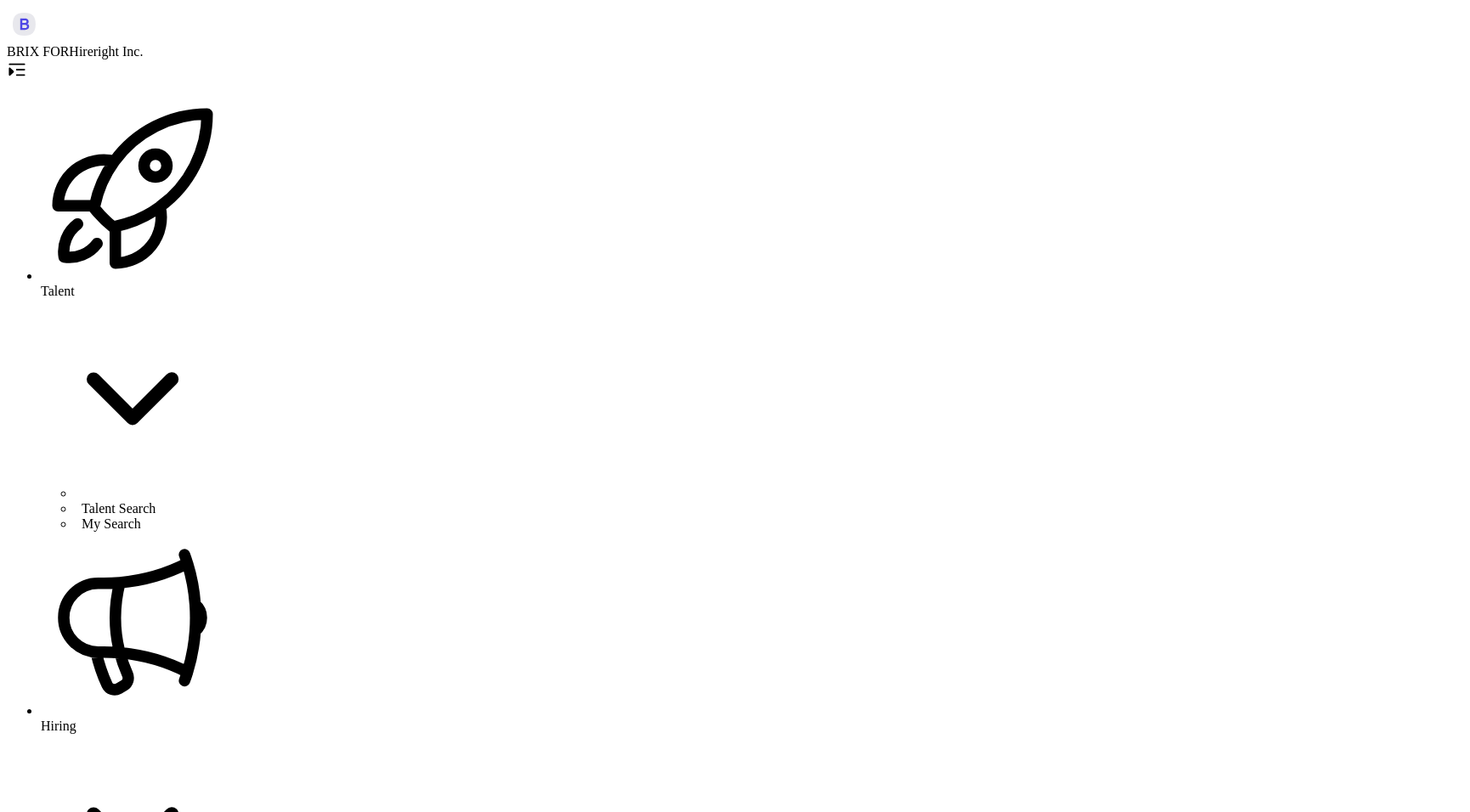 click on "Job Board" at bounding box center (102, 943) 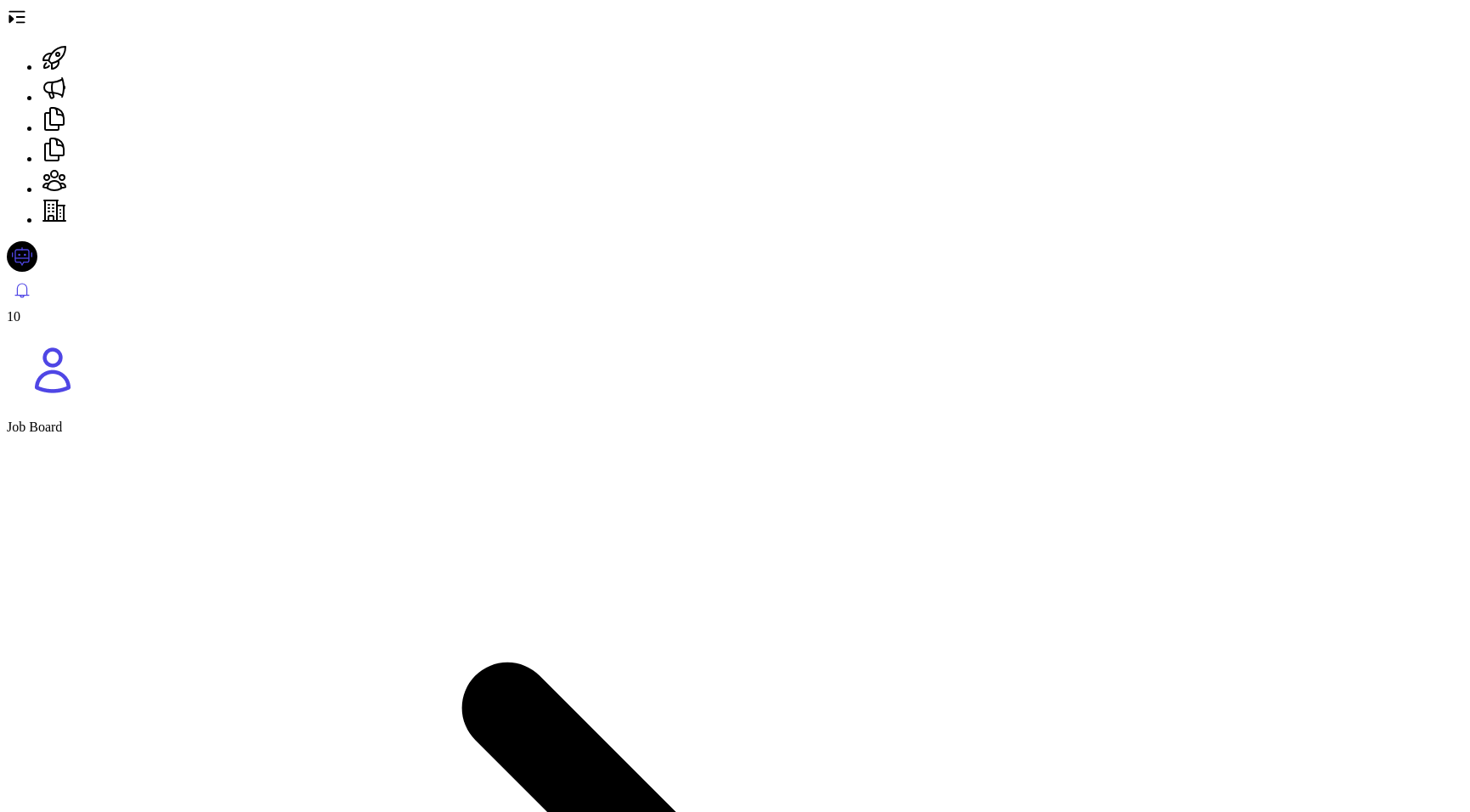 click on "AI-Screening" at bounding box center [48, 5006] 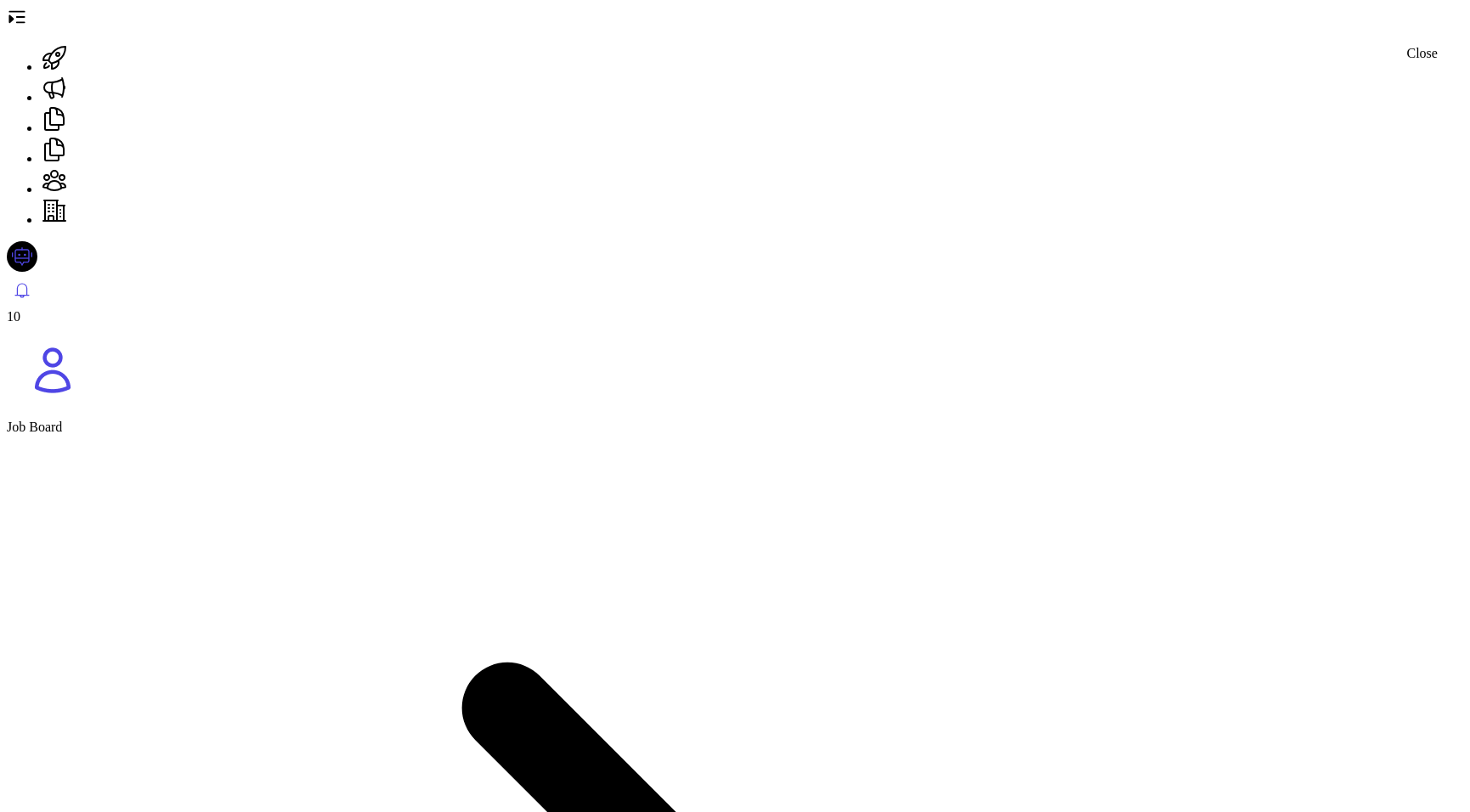 click at bounding box center (14, 8623) 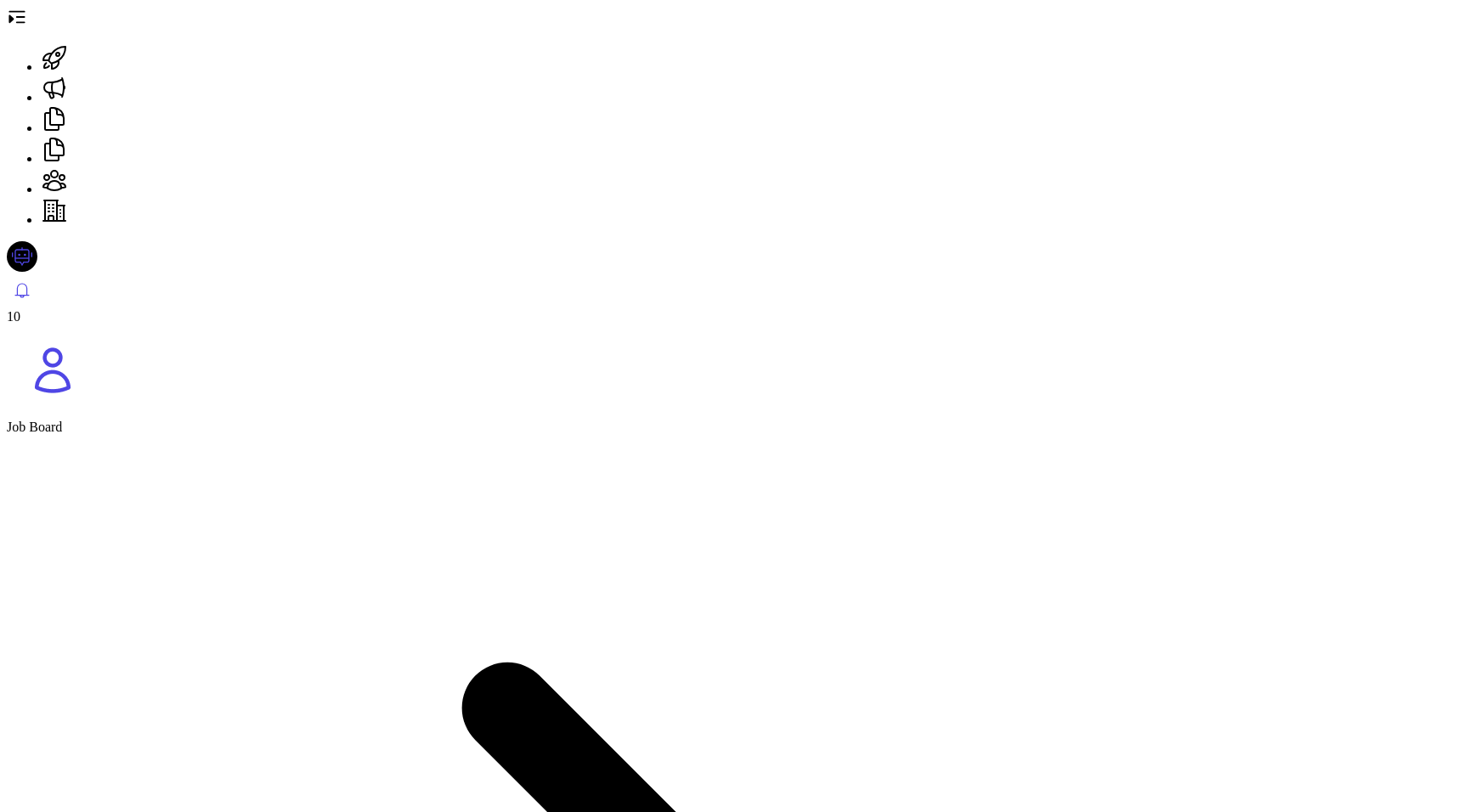 scroll, scrollTop: 0, scrollLeft: 250, axis: horizontal 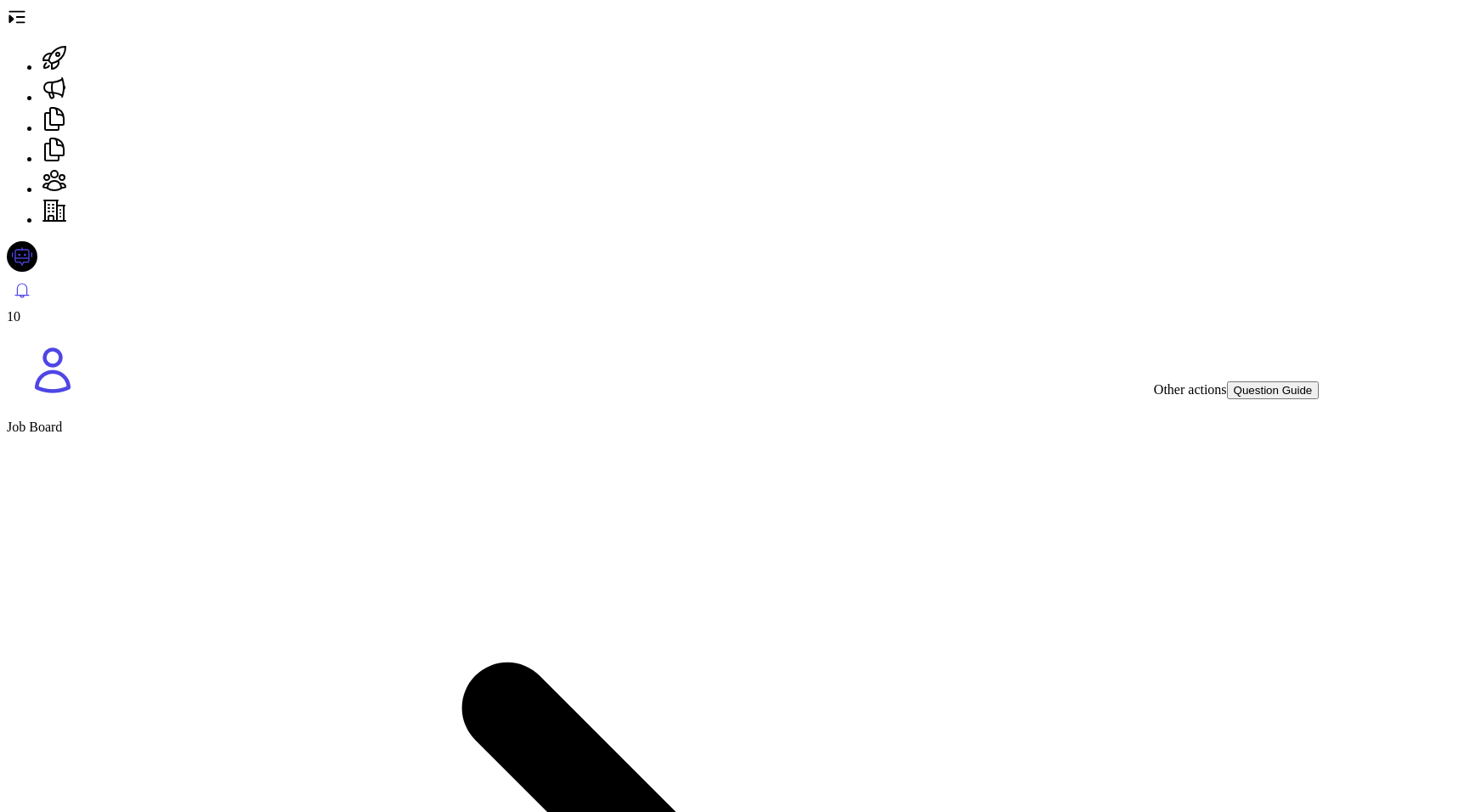 click at bounding box center (1160, 8232) 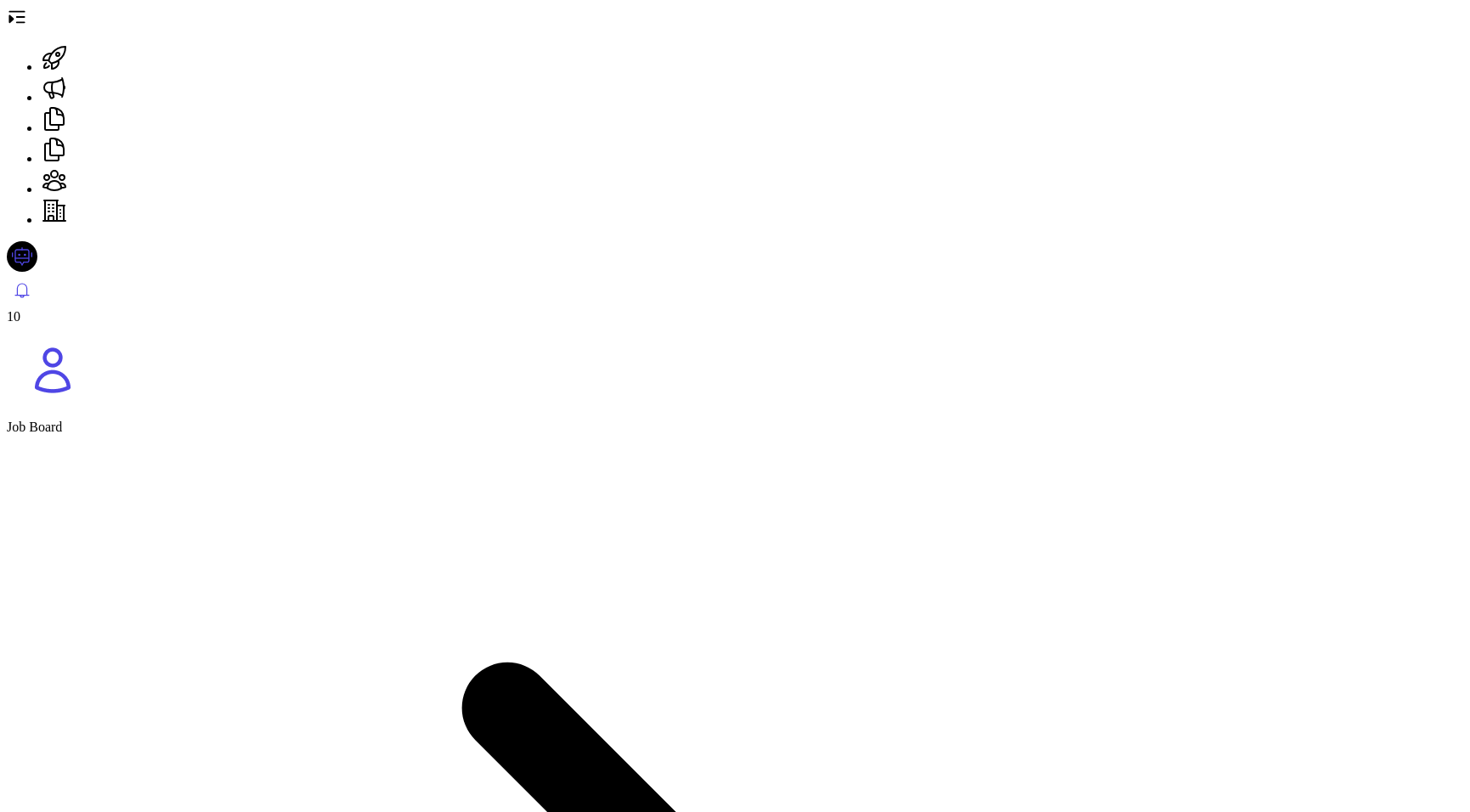 click on "Read more" at bounding box center (37, 10153) 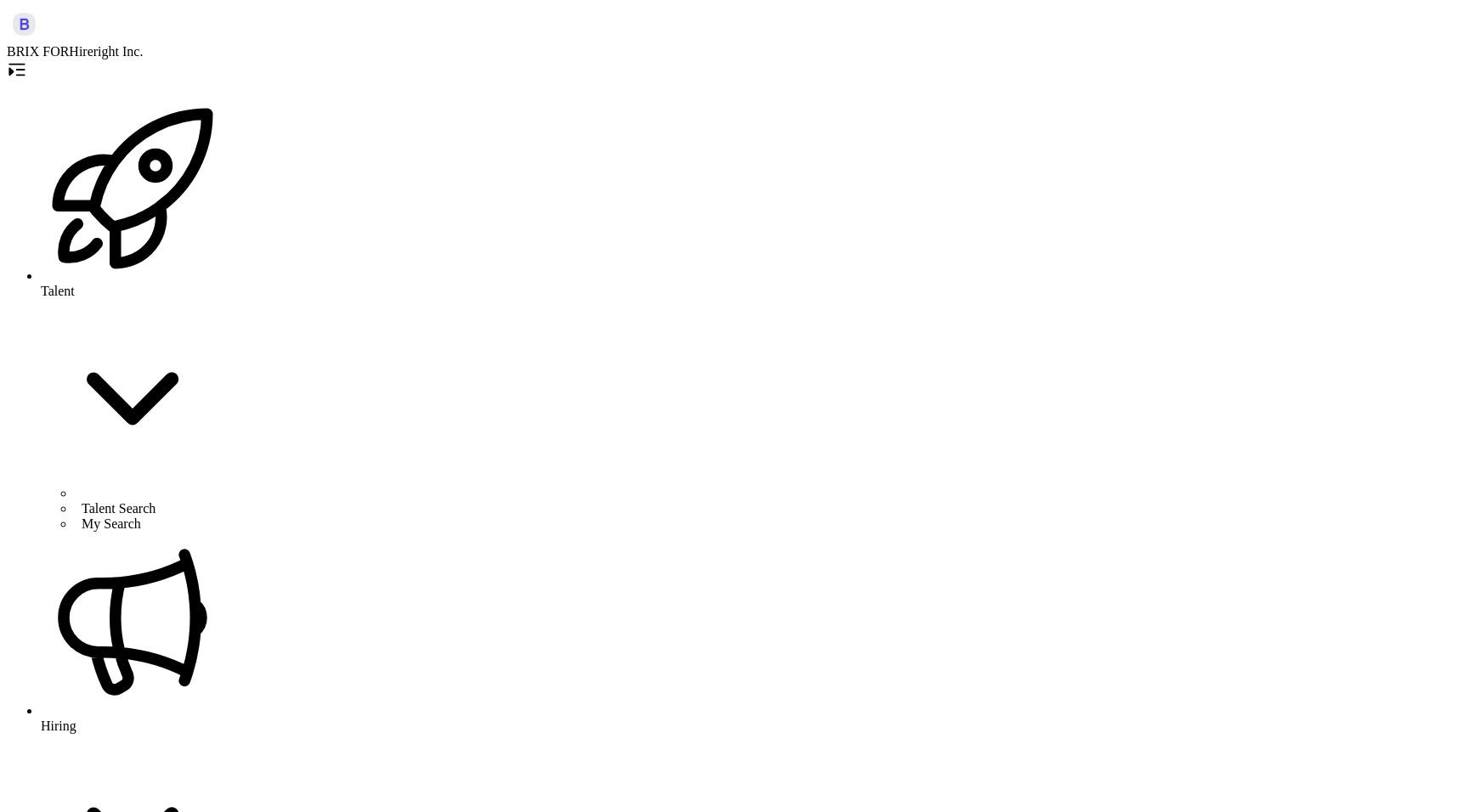 click on "Job Board" at bounding box center [150, 944] 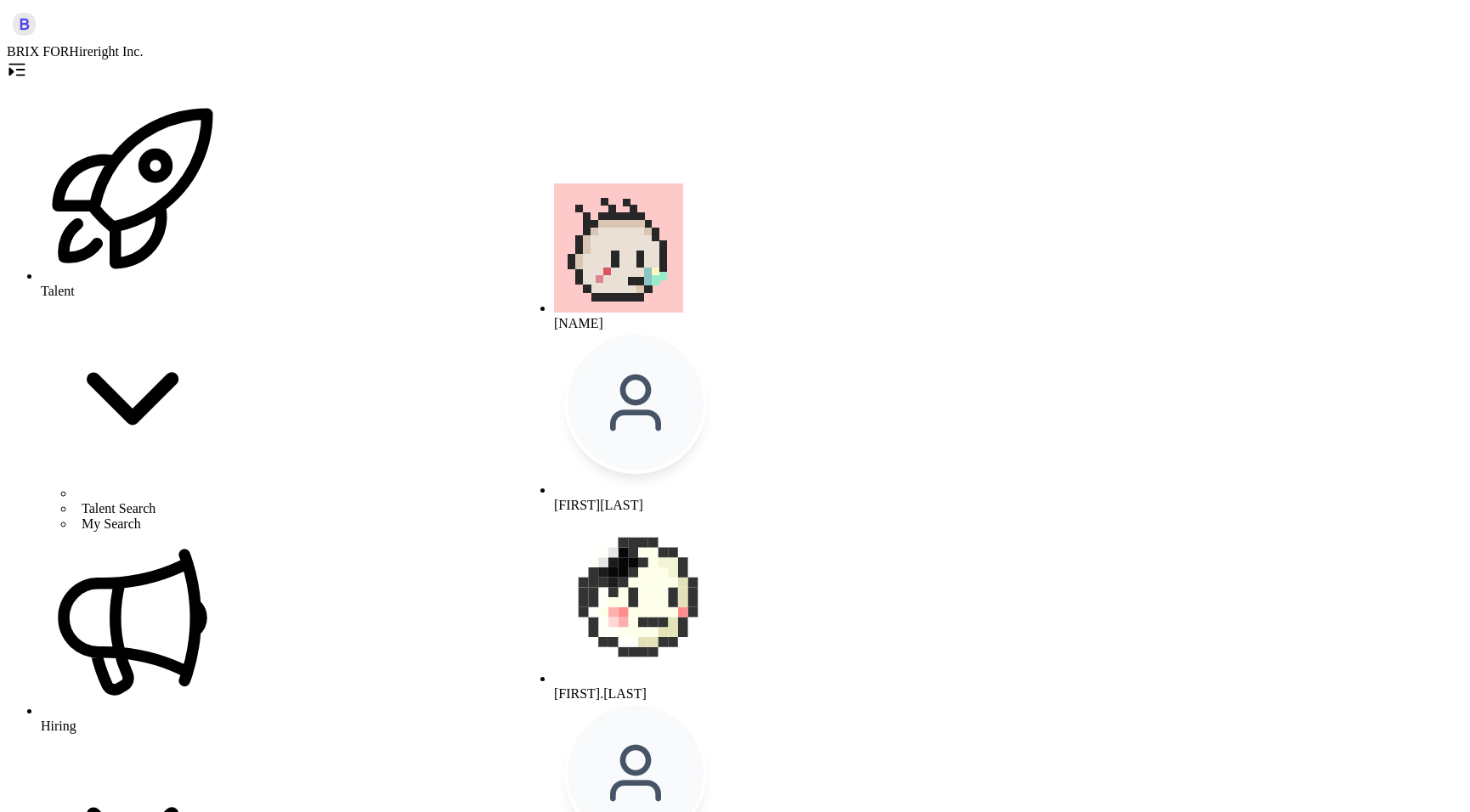 click on "10 Members" at bounding box center [735, 3775] 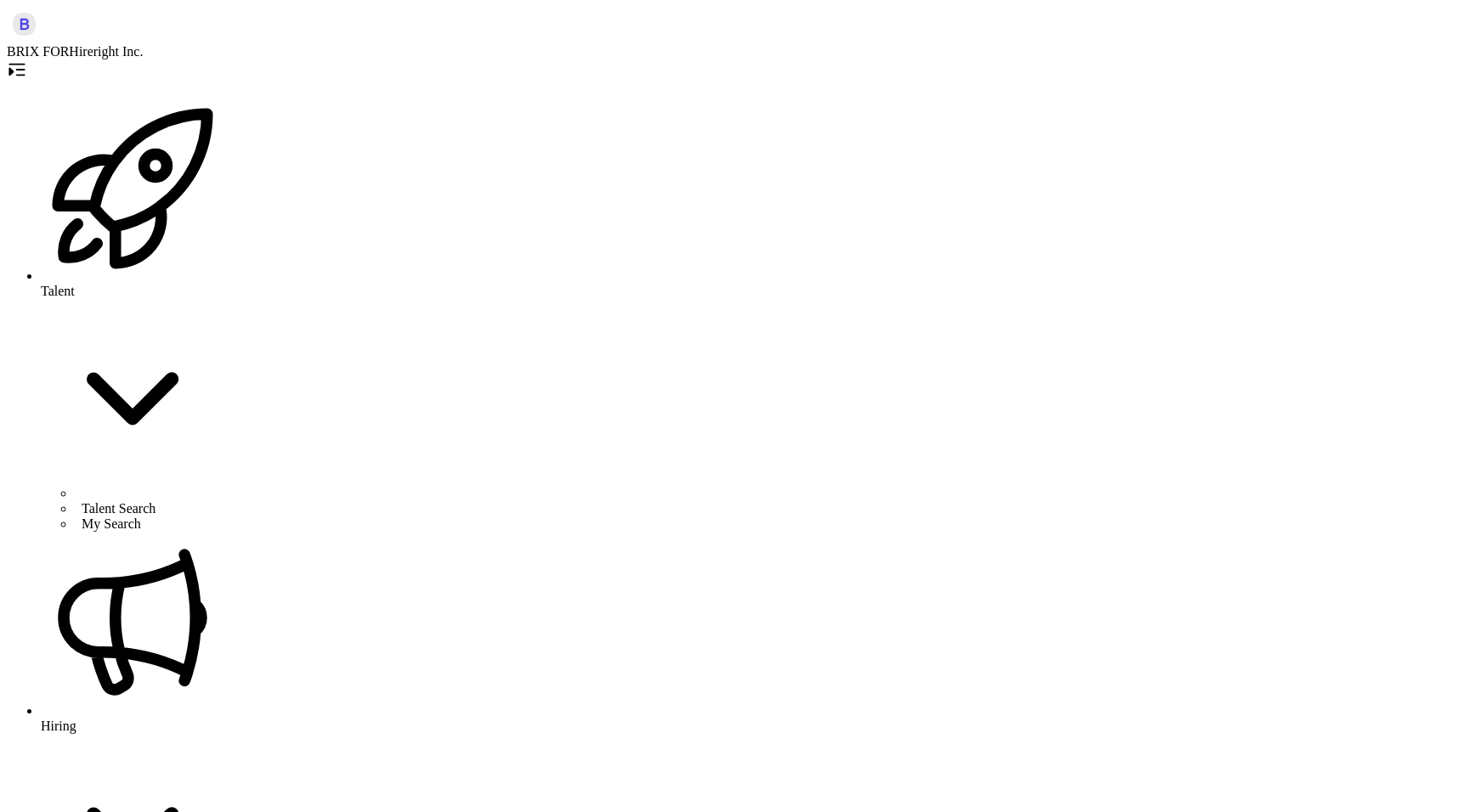 click on "[YEAR]-[MONTH]" at bounding box center [735, 3798] 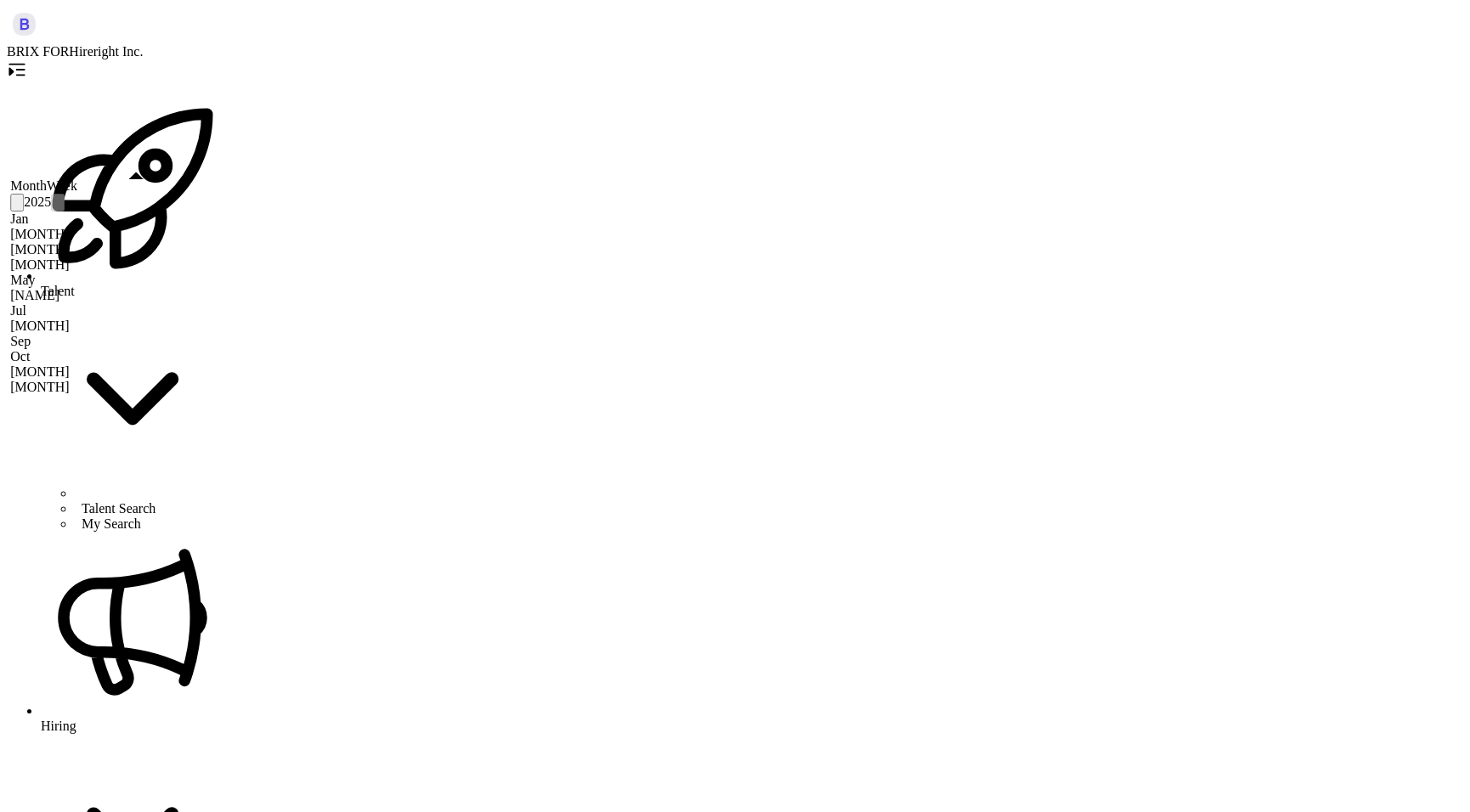 click on "[MONTH]" at bounding box center [43, 250] 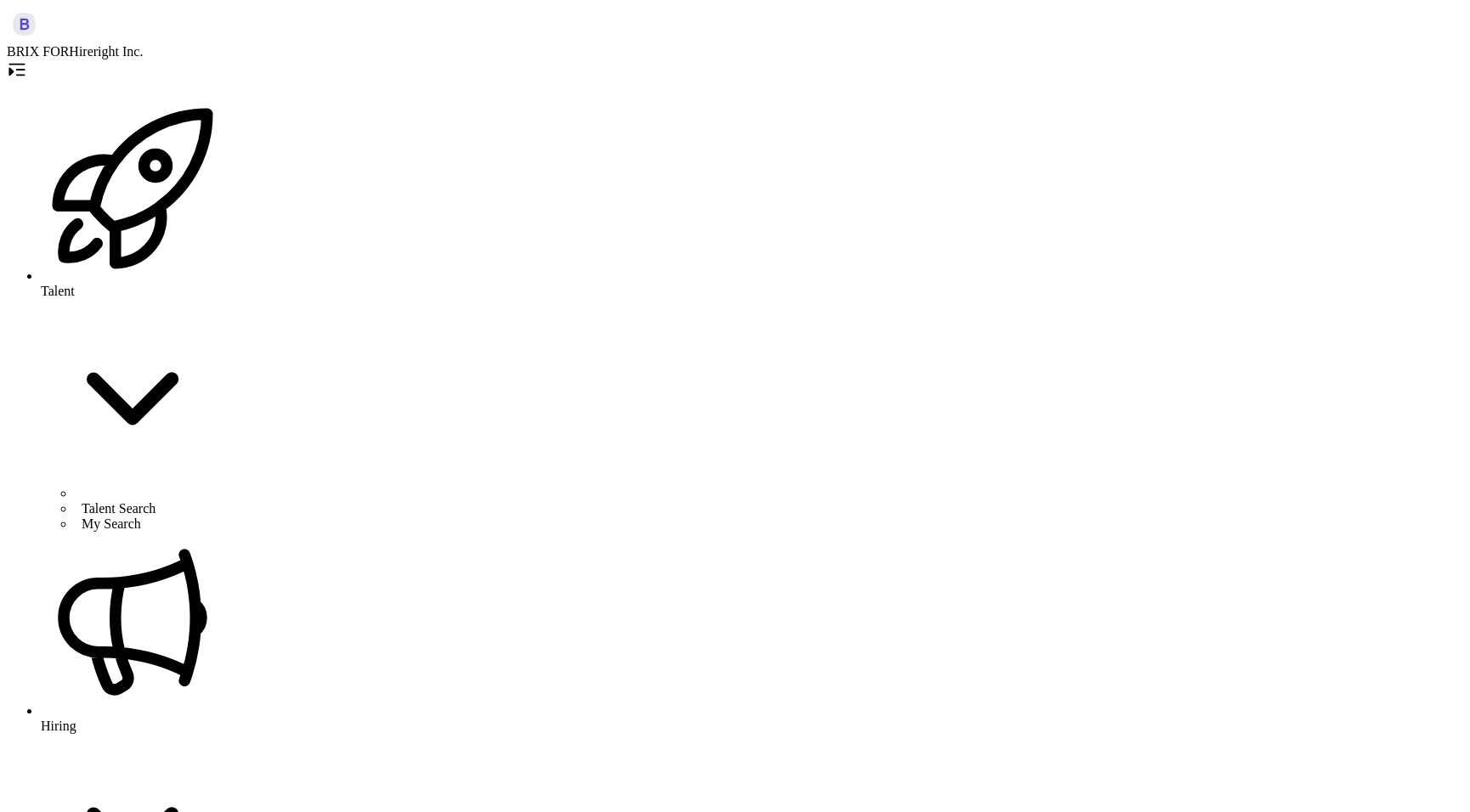 scroll, scrollTop: 635, scrollLeft: 0, axis: vertical 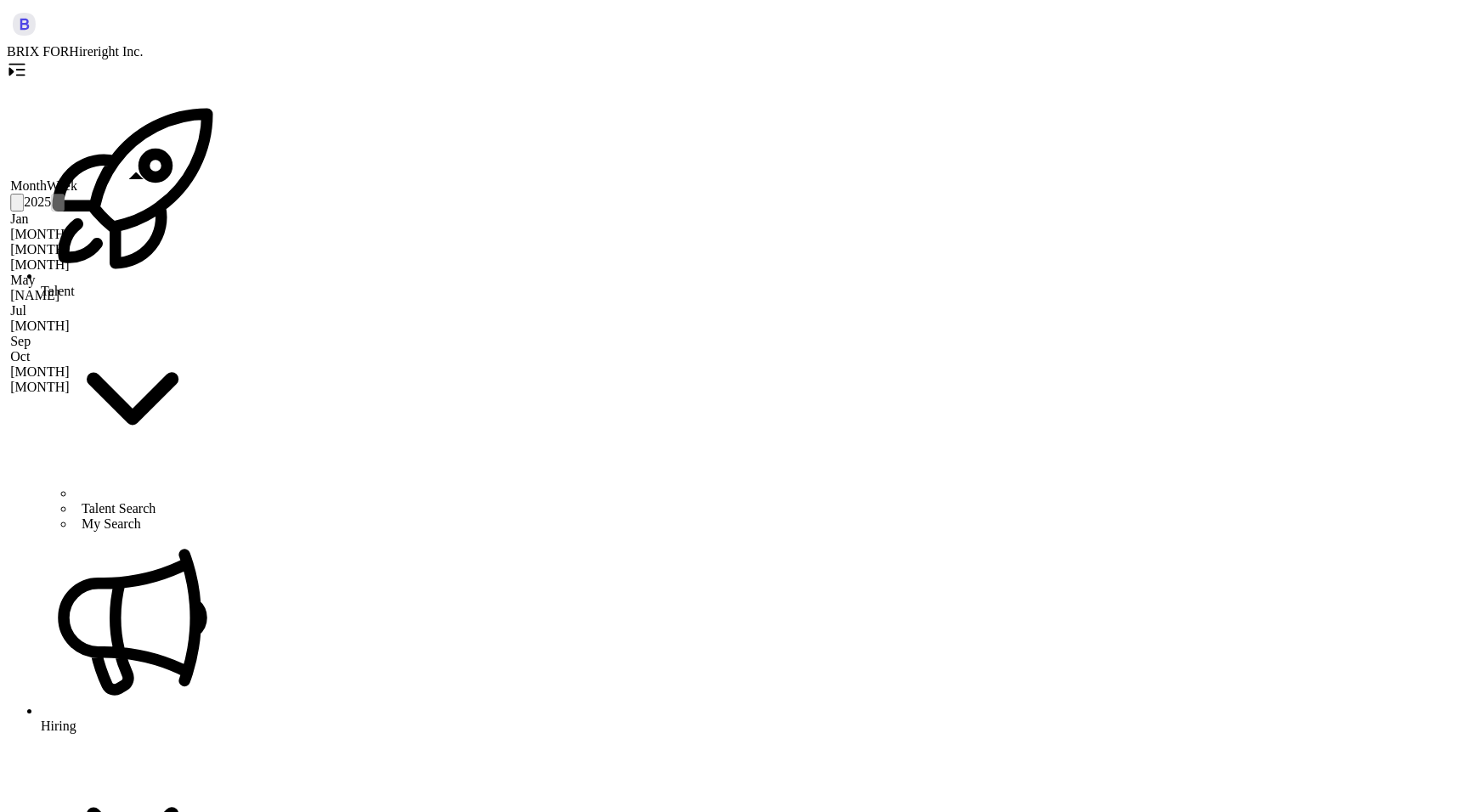 click on "[MONTH]" at bounding box center [43, 234] 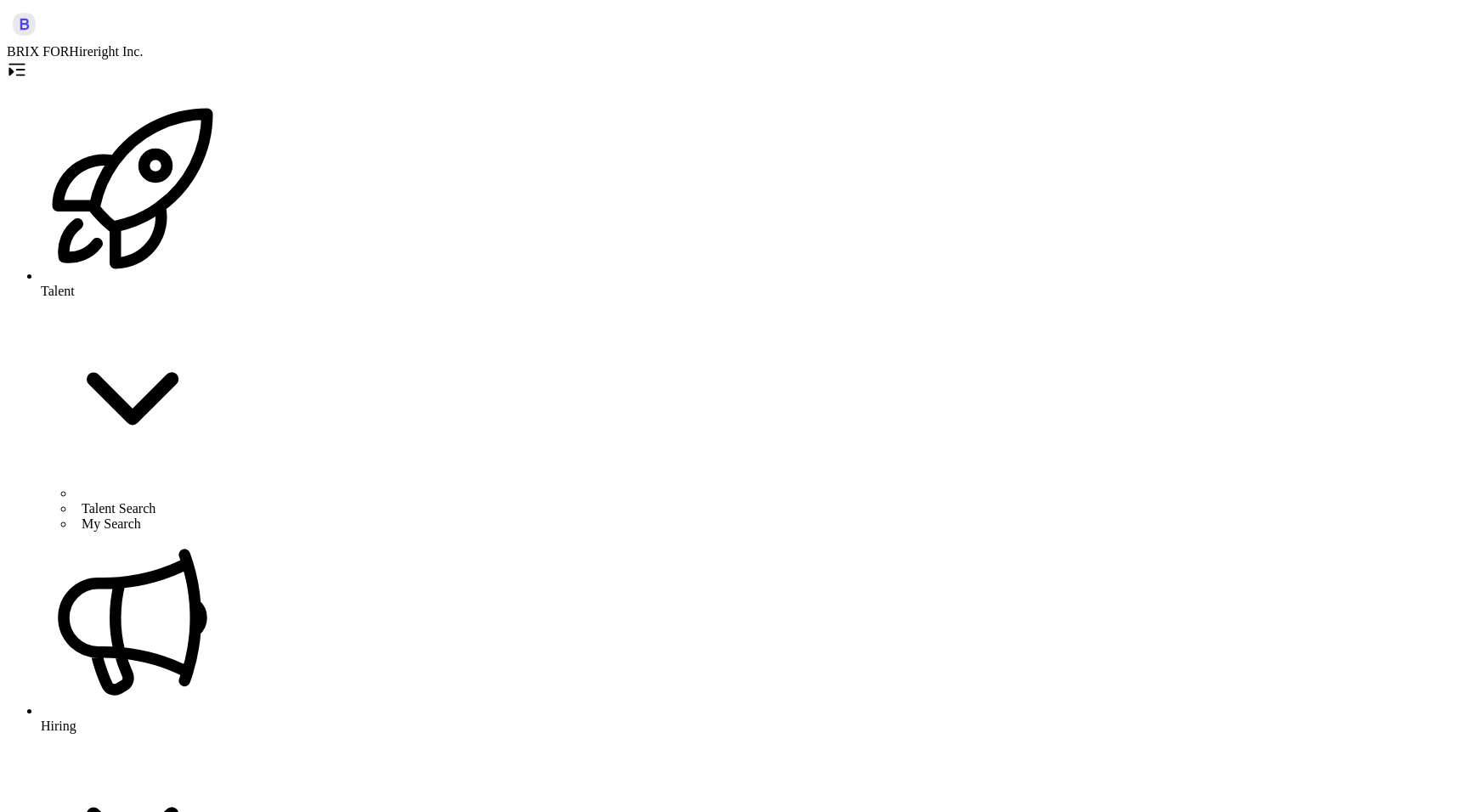 scroll, scrollTop: 635, scrollLeft: 0, axis: vertical 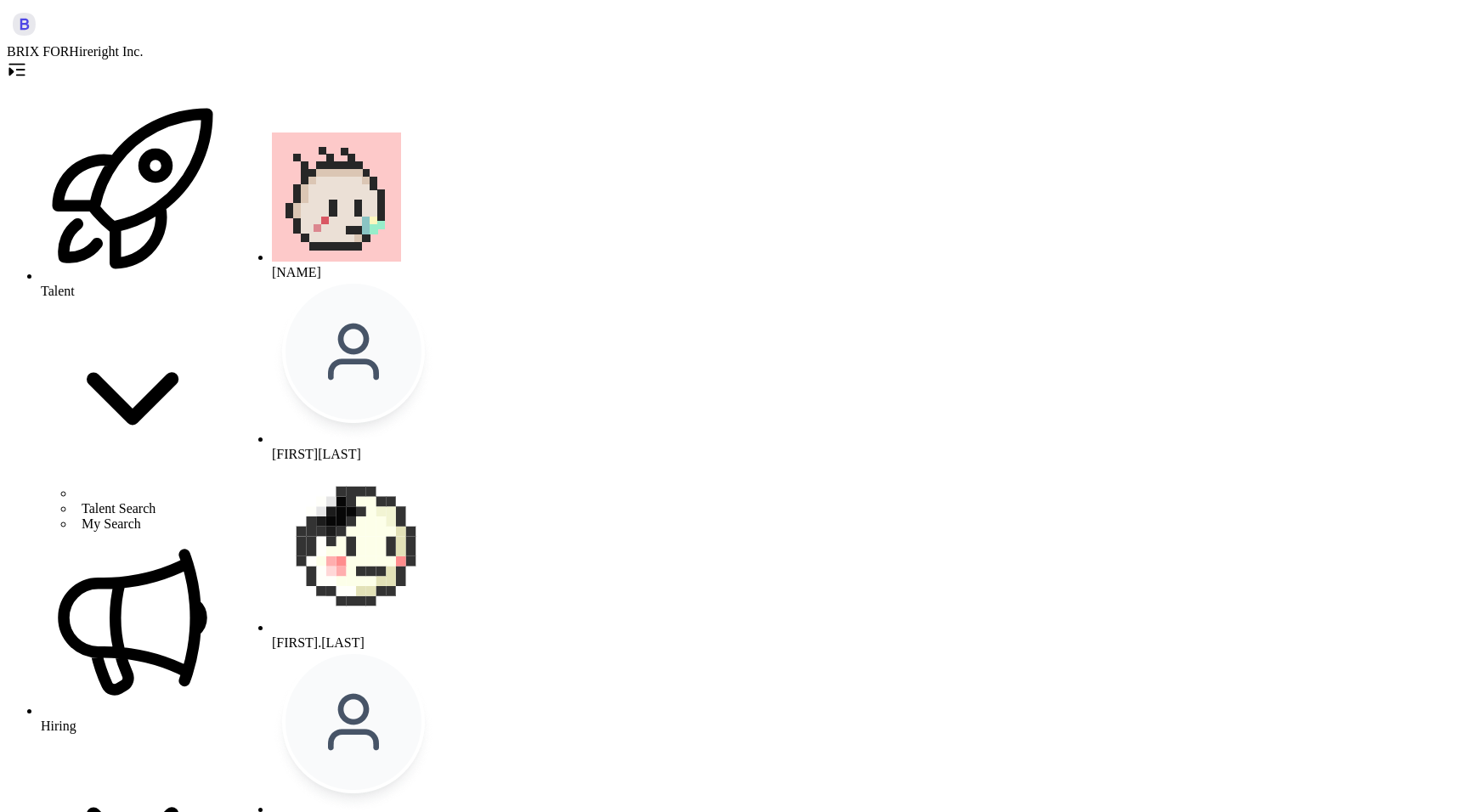 click on "[NAME]" at bounding box center (391, 2609) 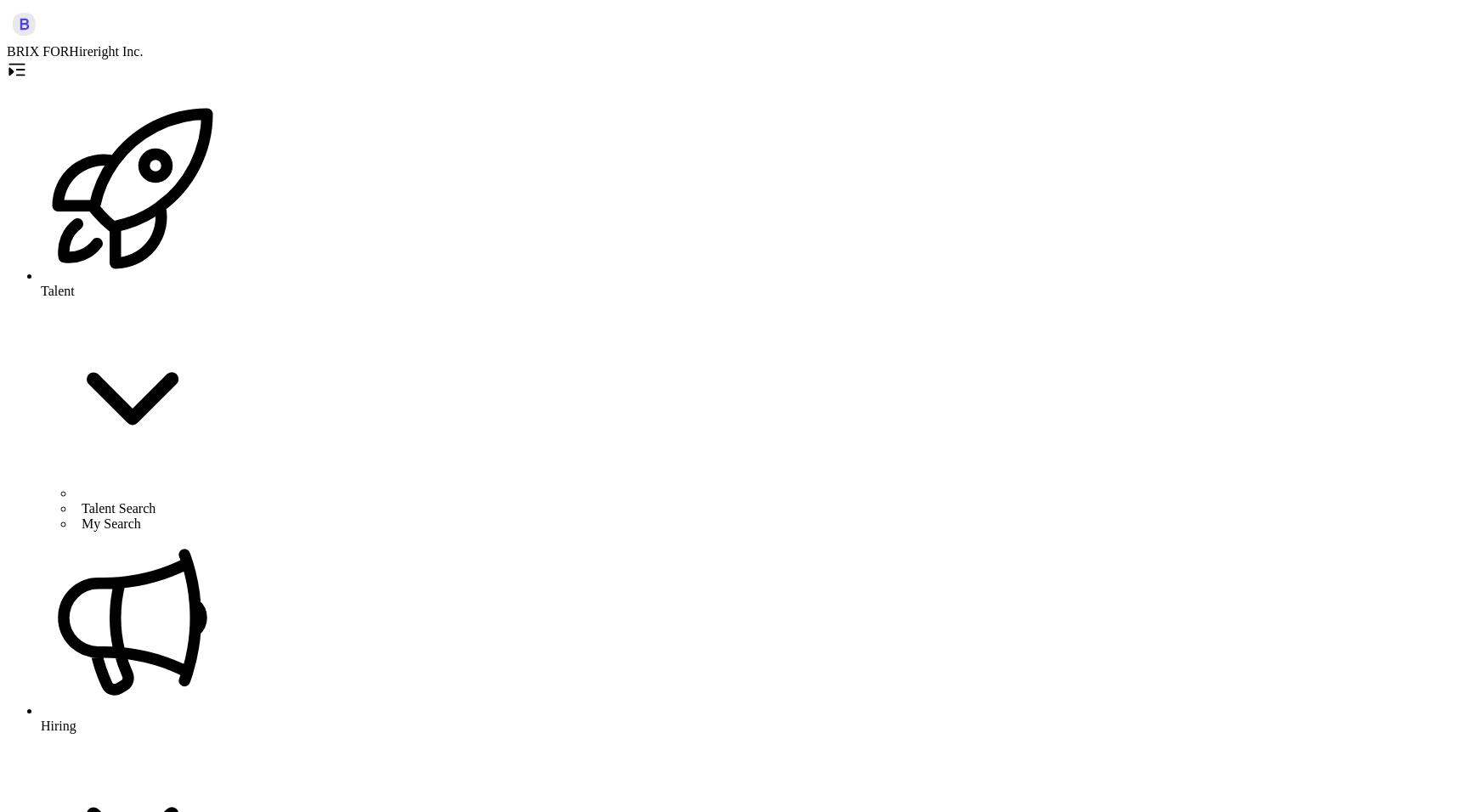 scroll, scrollTop: 302, scrollLeft: 0, axis: vertical 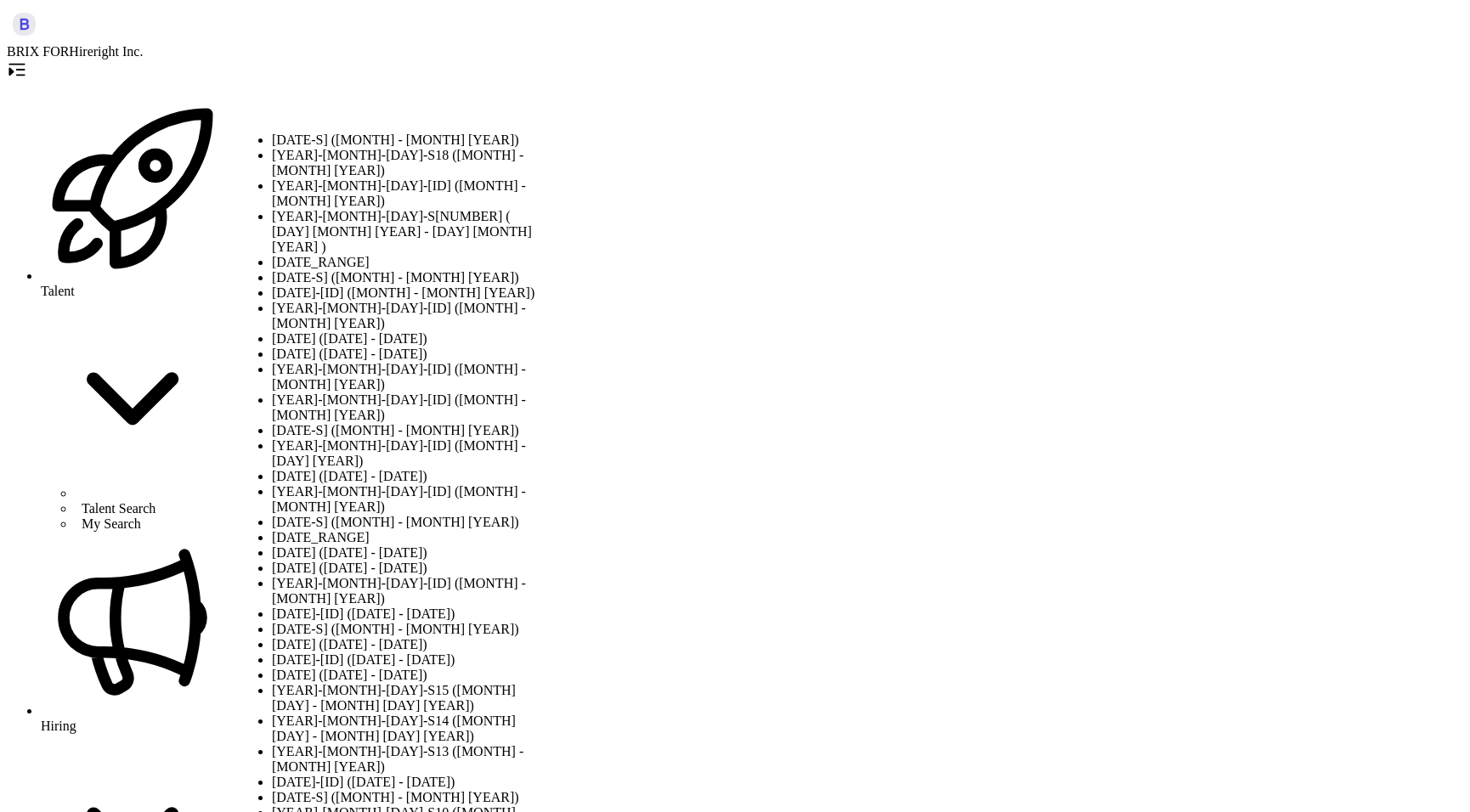 click on "[YEAR]-[MONTH]-[DAY]-S18  ([MONTH] - [MONTH] [YEAR])" at bounding box center [407, 163] 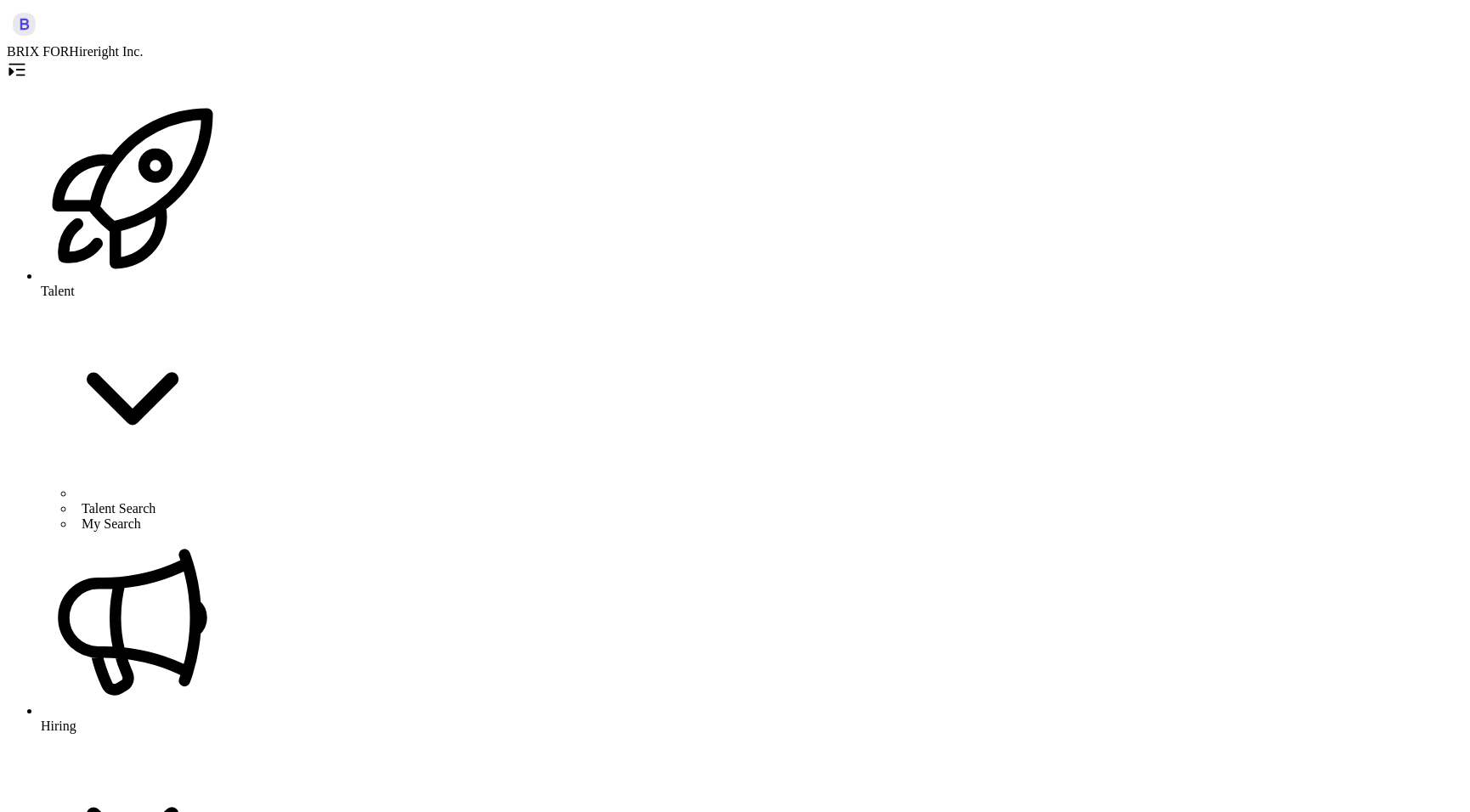 click on "[FIELD]" at bounding box center [150, 2309] 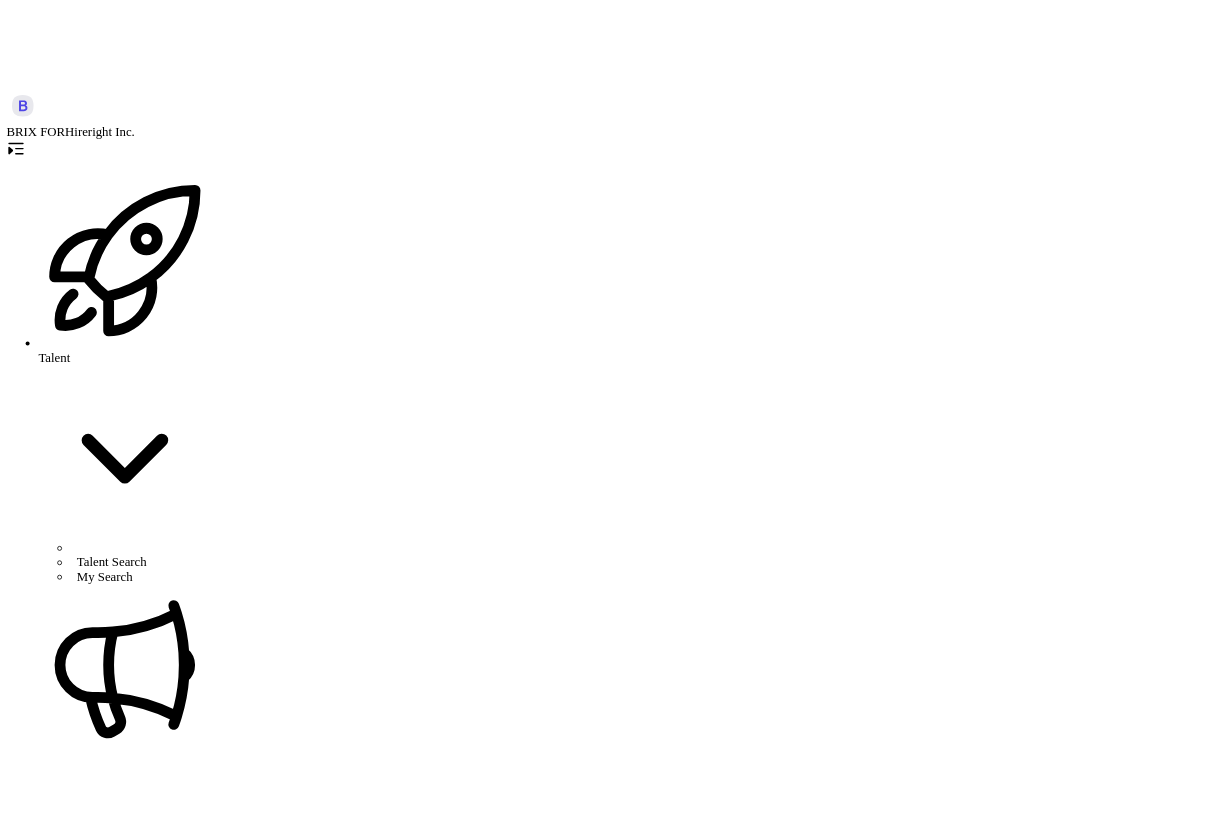 scroll, scrollTop: 623, scrollLeft: 0, axis: vertical 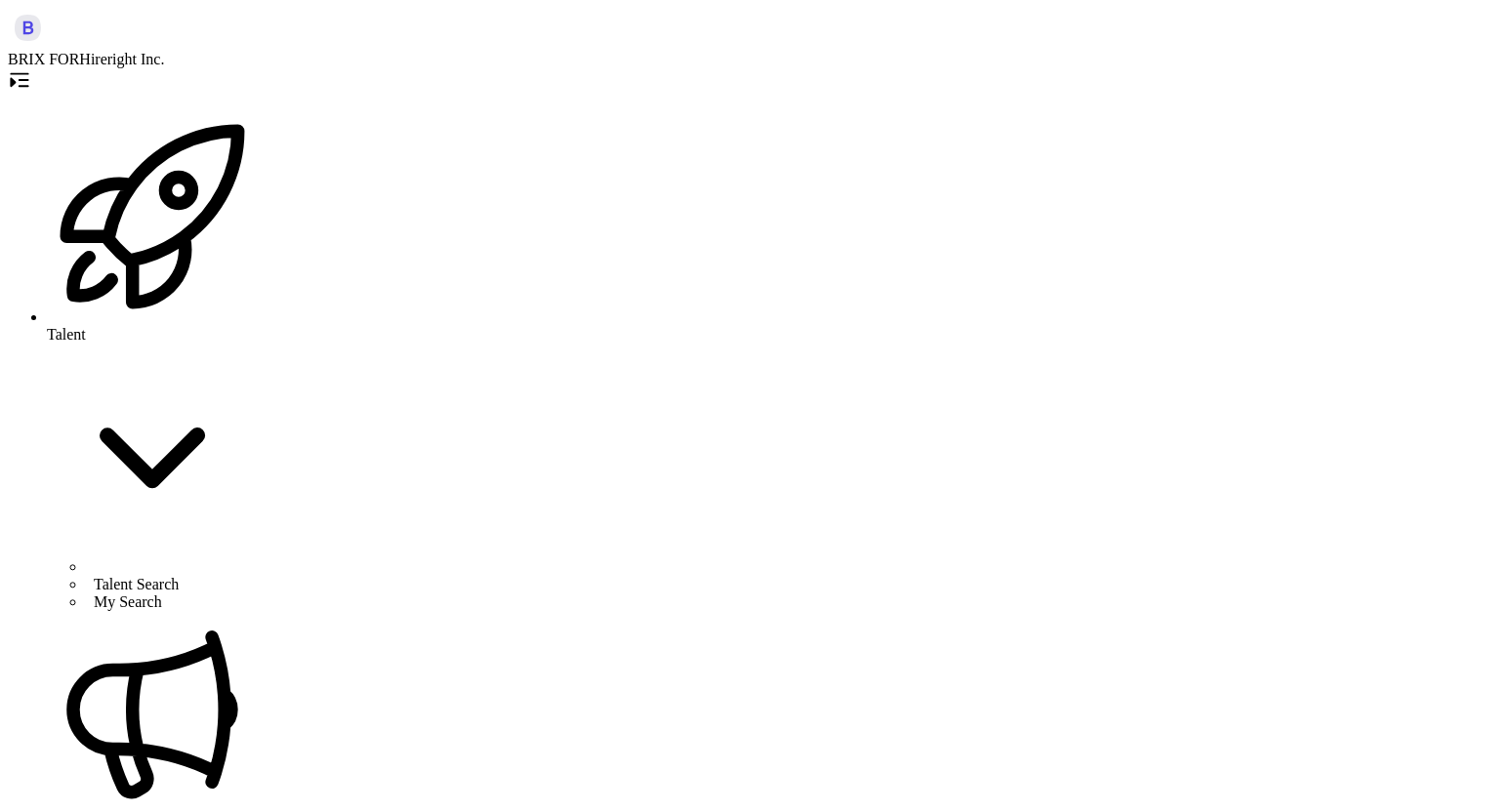 click on "My Interviews" at bounding box center [172, 1102] 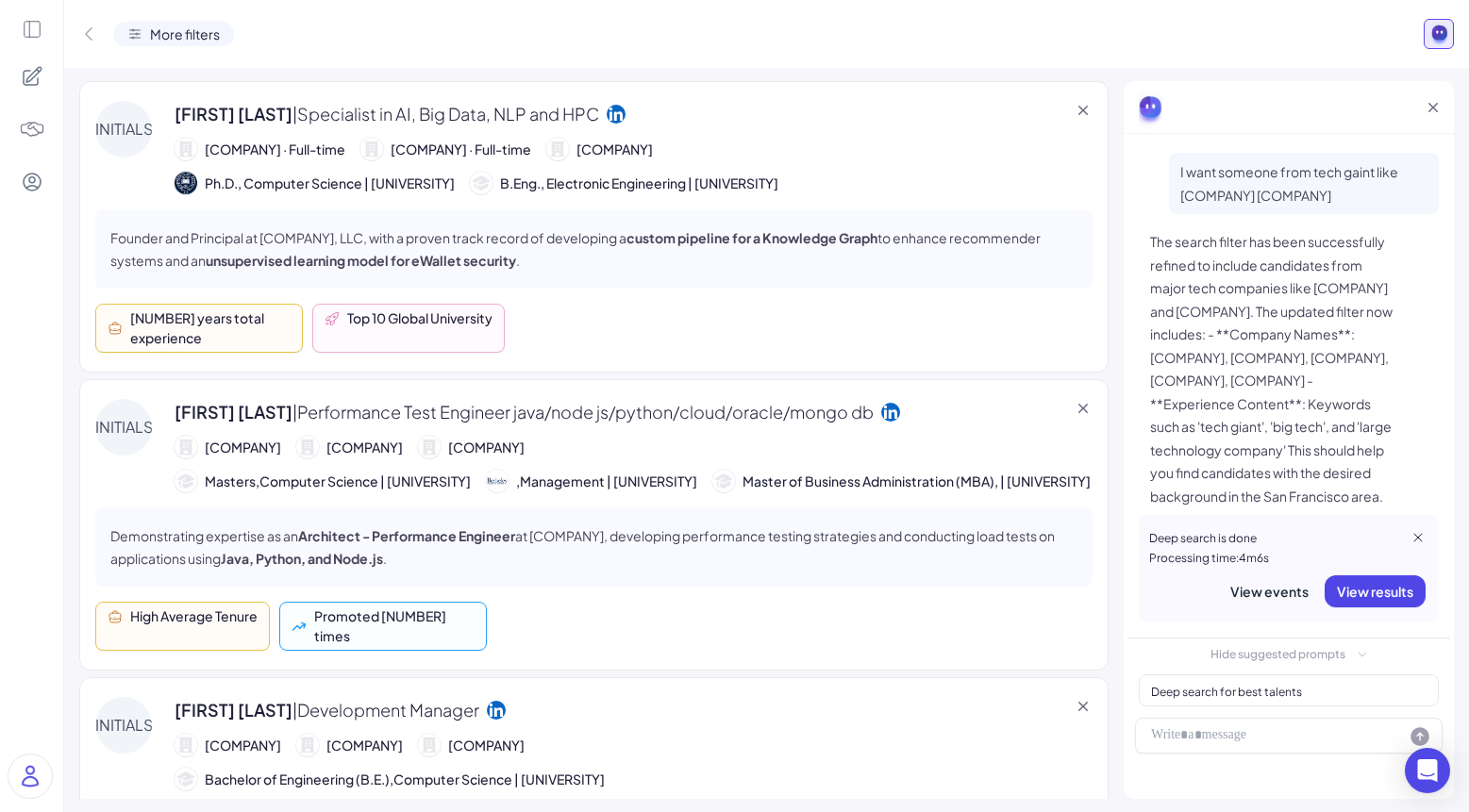 scroll, scrollTop: 0, scrollLeft: 0, axis: both 